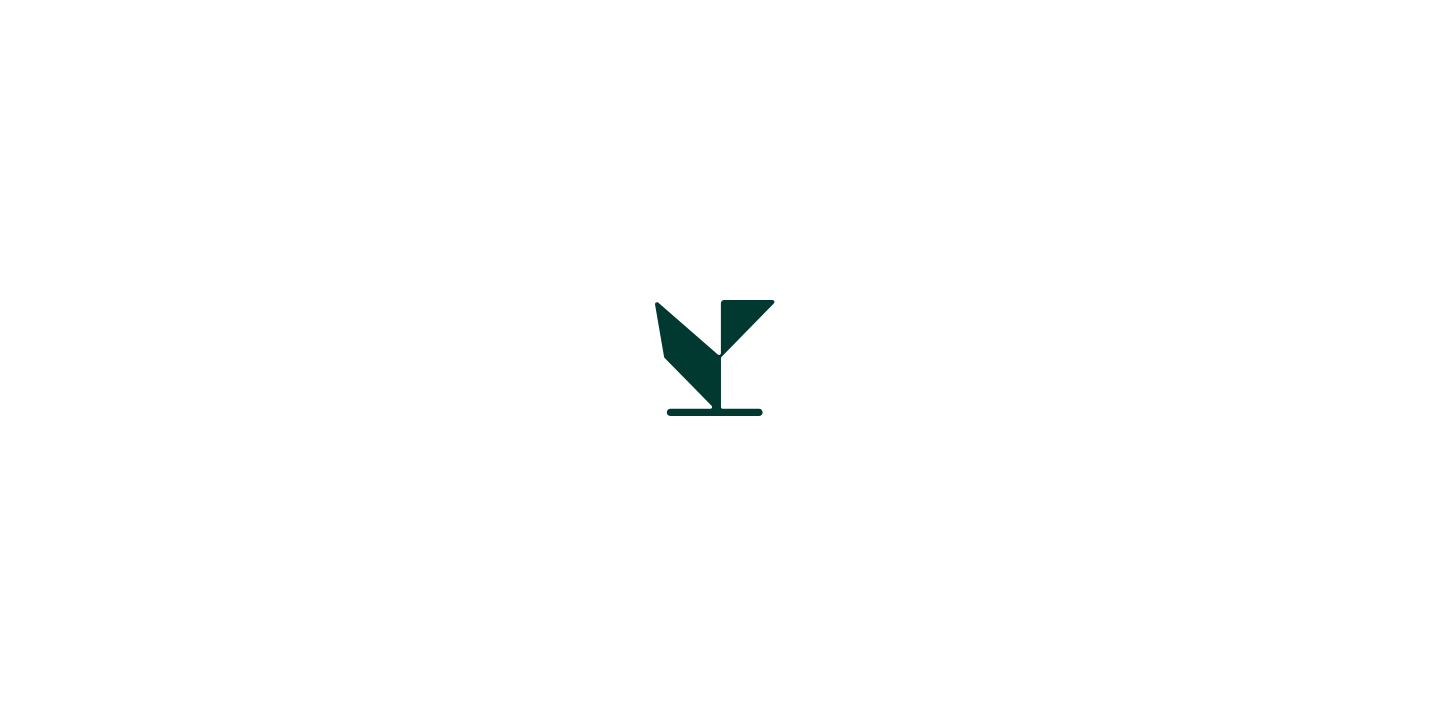 scroll, scrollTop: 0, scrollLeft: 0, axis: both 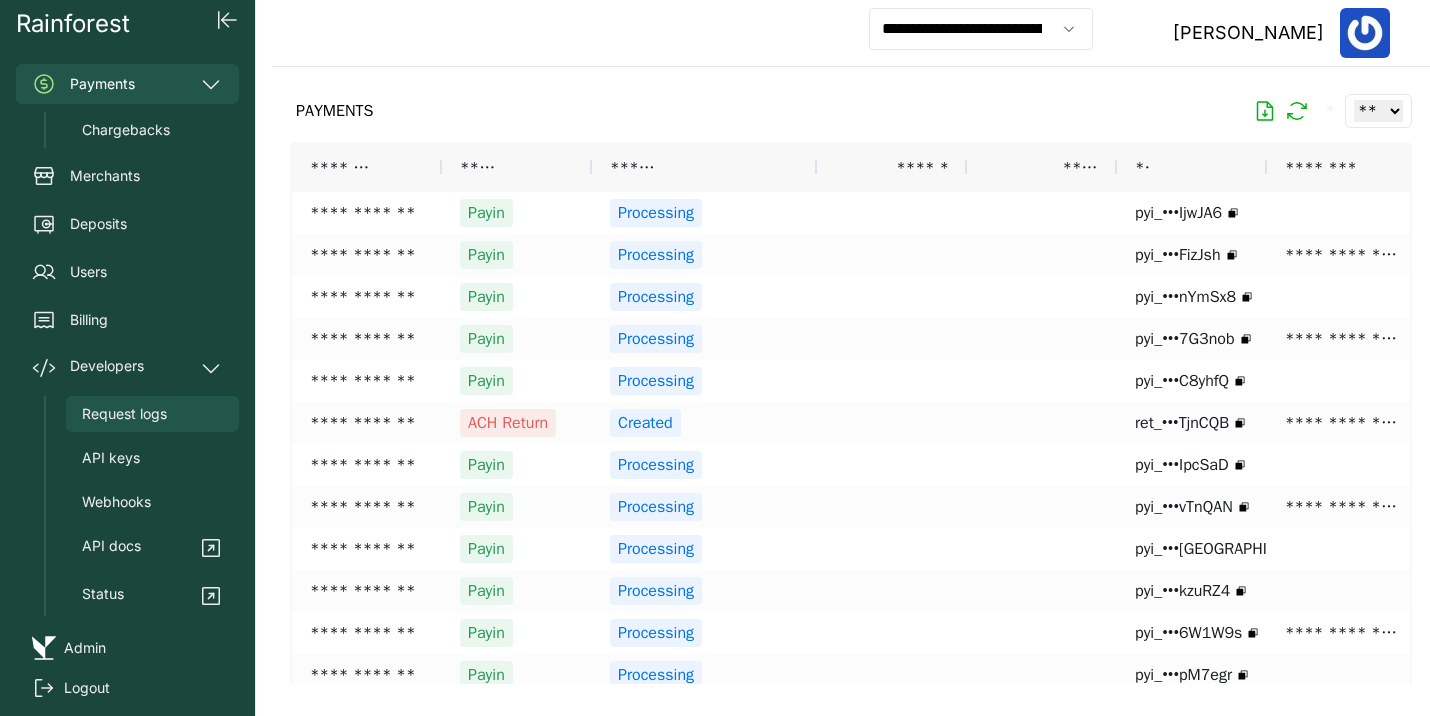click on "Request logs" at bounding box center [124, 414] 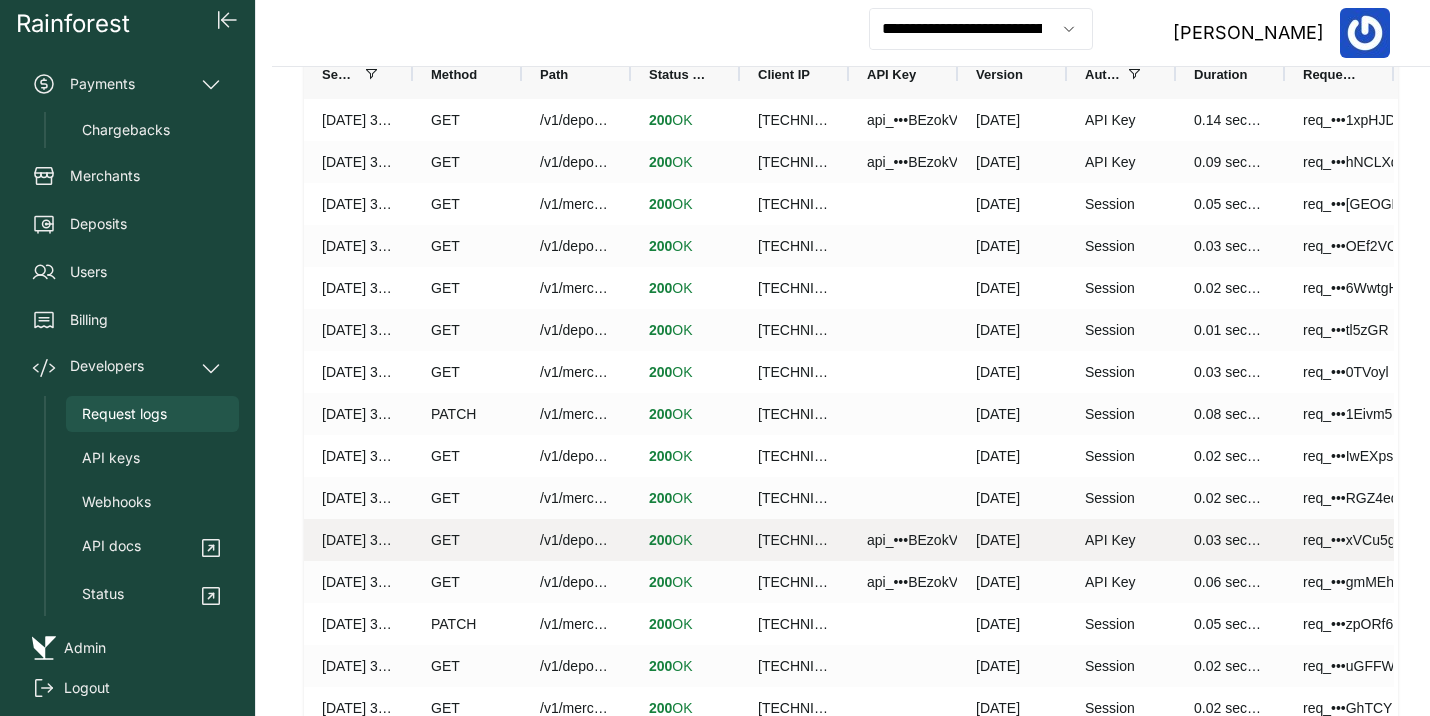 scroll, scrollTop: 0, scrollLeft: 0, axis: both 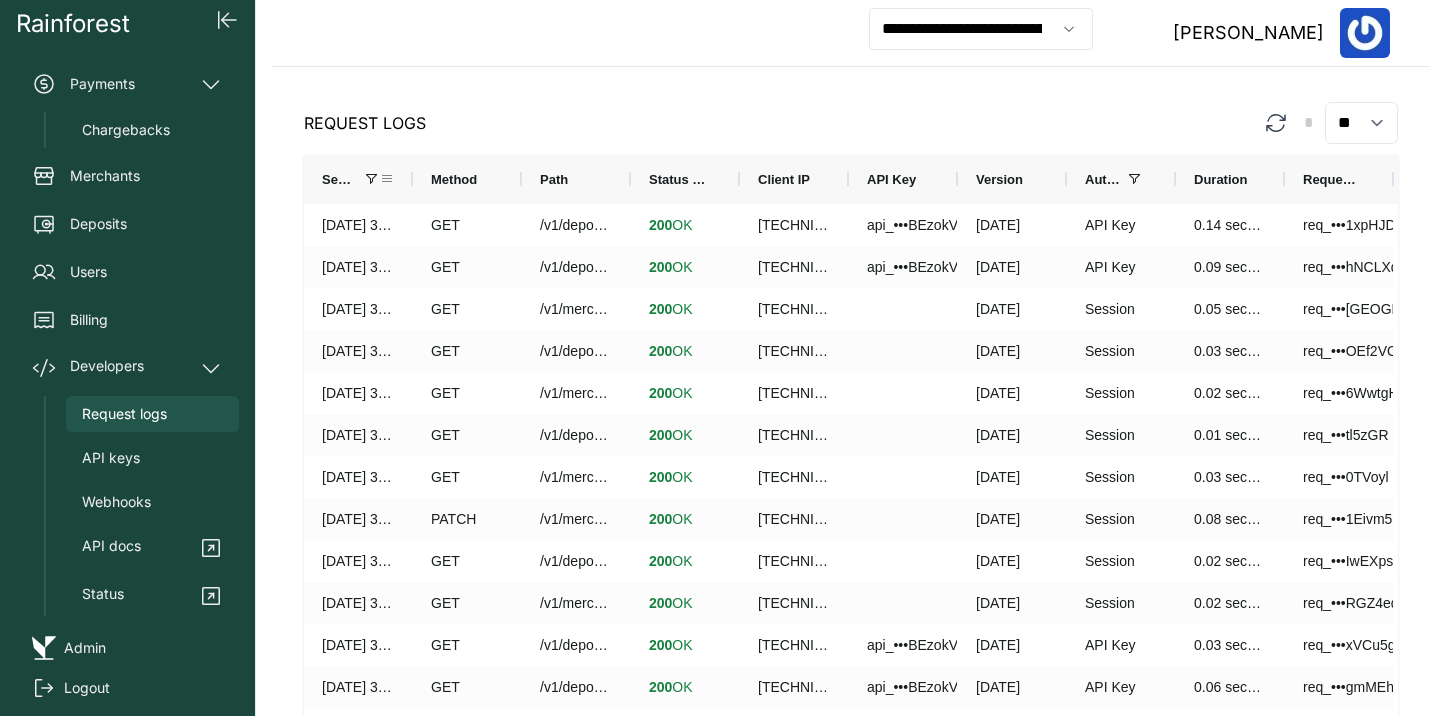 click at bounding box center [387, 179] 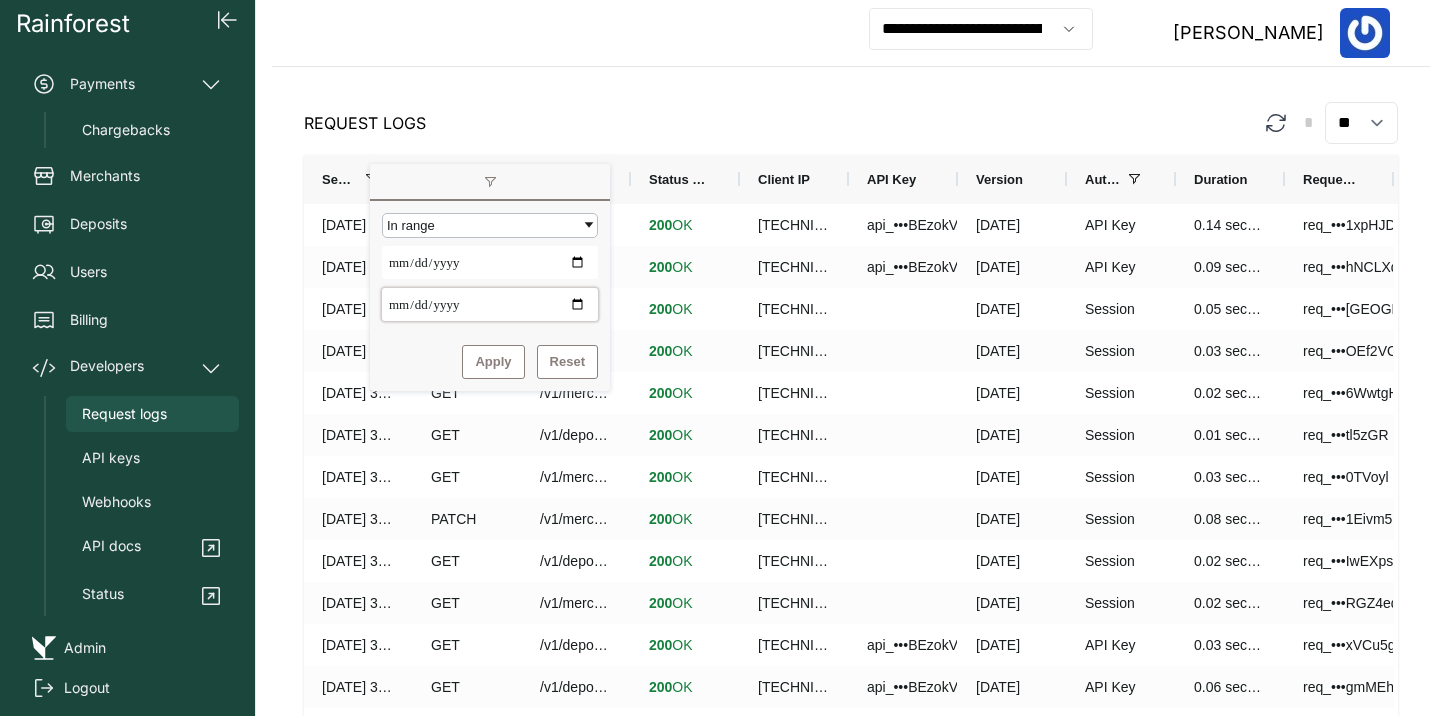 click on "**********" at bounding box center [490, 304] 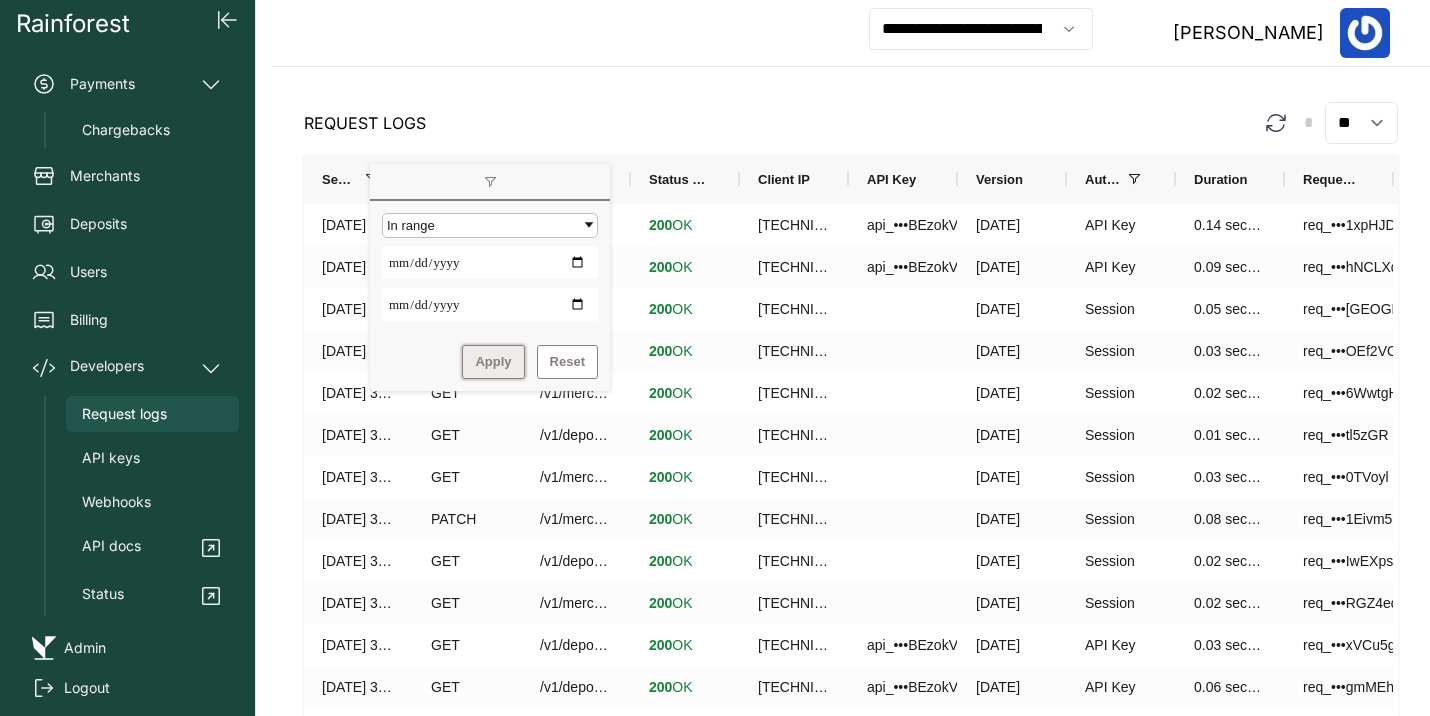click on "Apply" at bounding box center [493, 362] 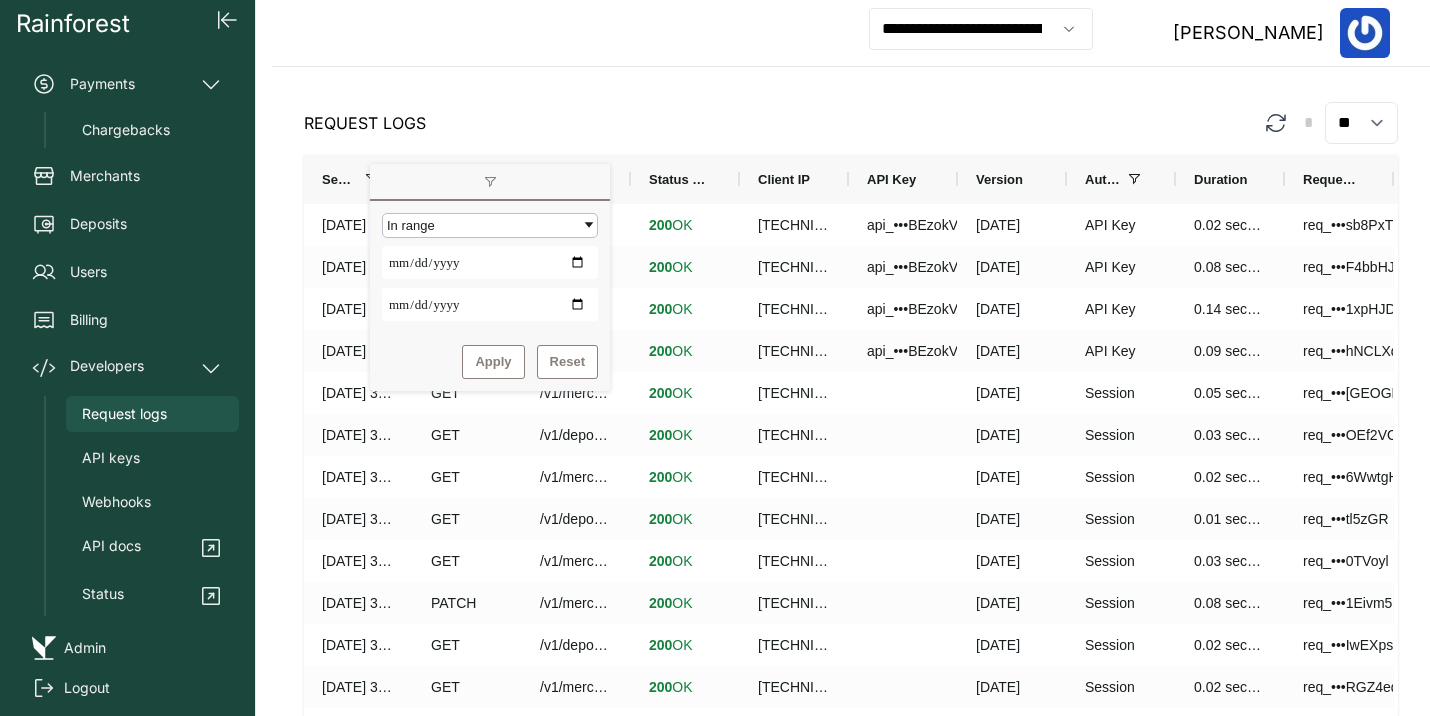 click on "Request Logs * ** ** ** ***" 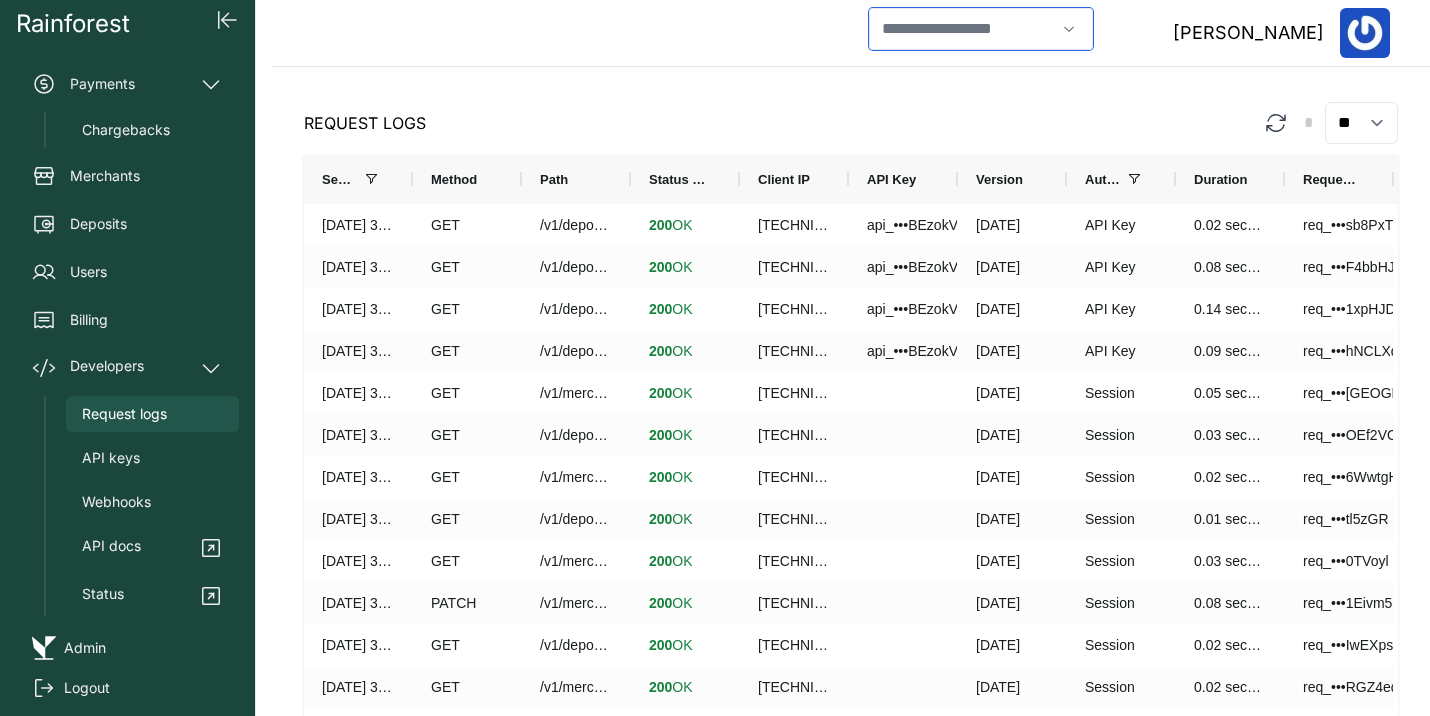click at bounding box center (962, 29) 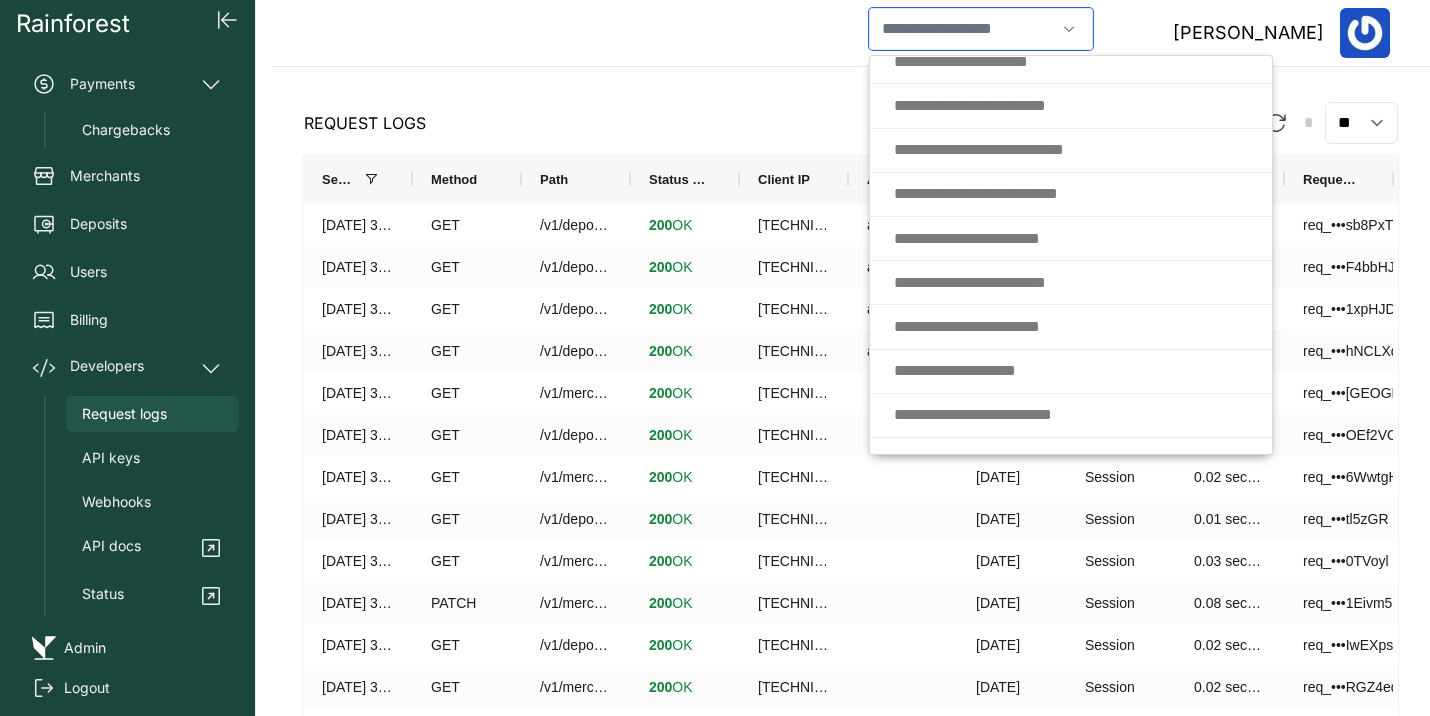 scroll, scrollTop: 2115, scrollLeft: 0, axis: vertical 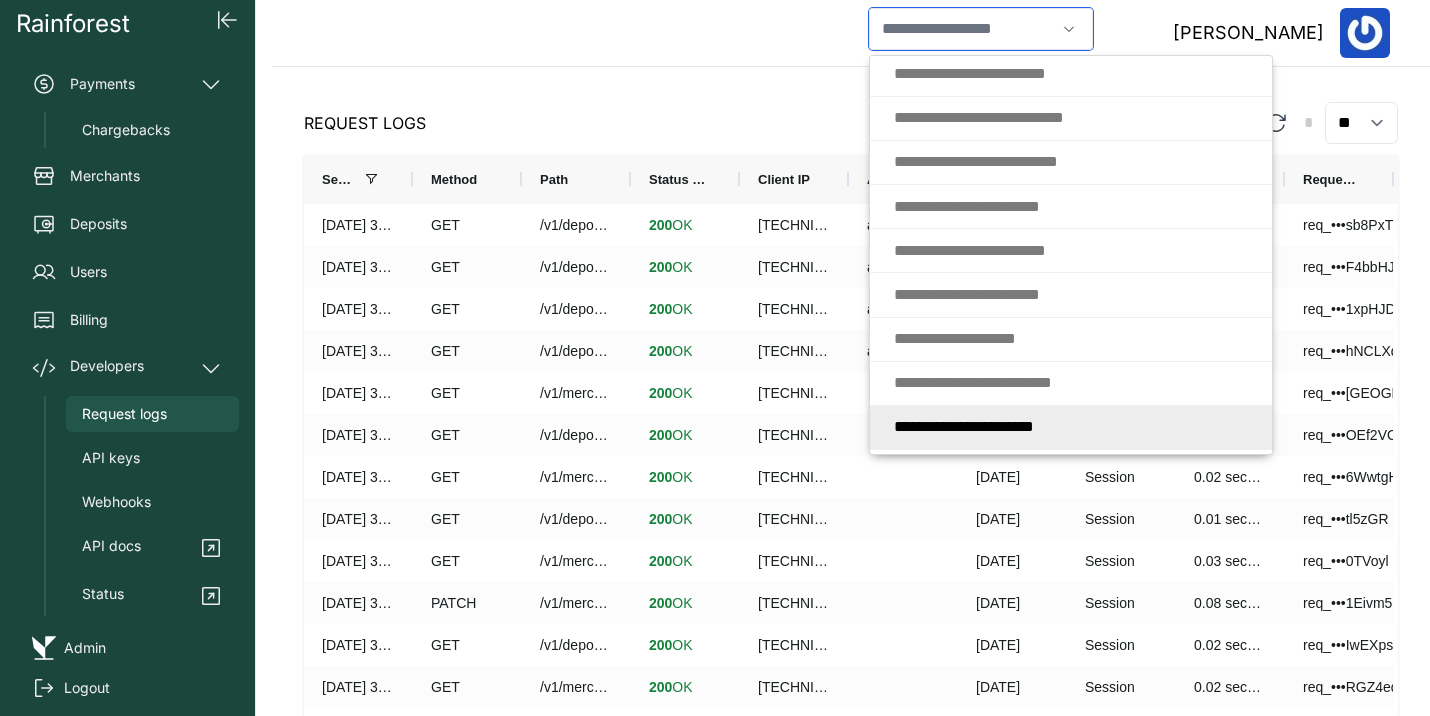click on "* * * * * * * * *   *   * * * * *   * * * * *" 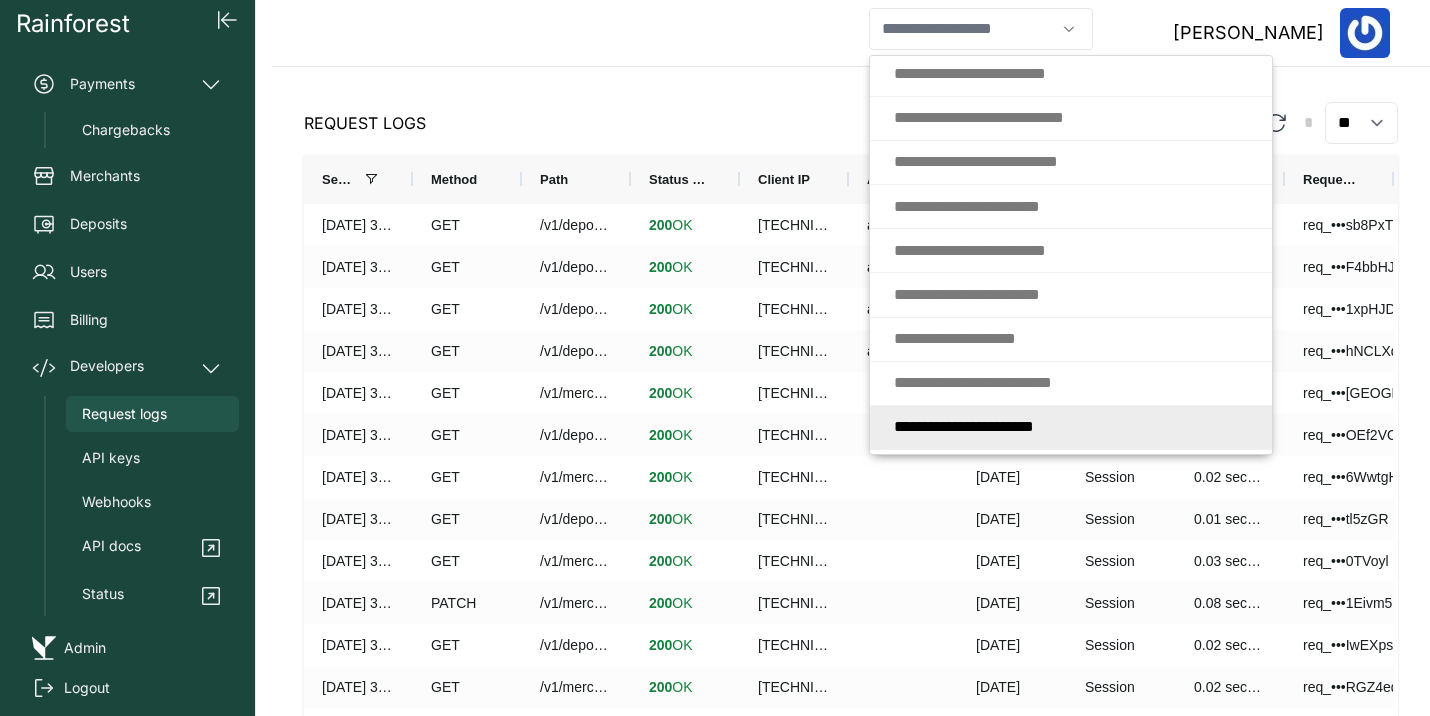 type on "**********" 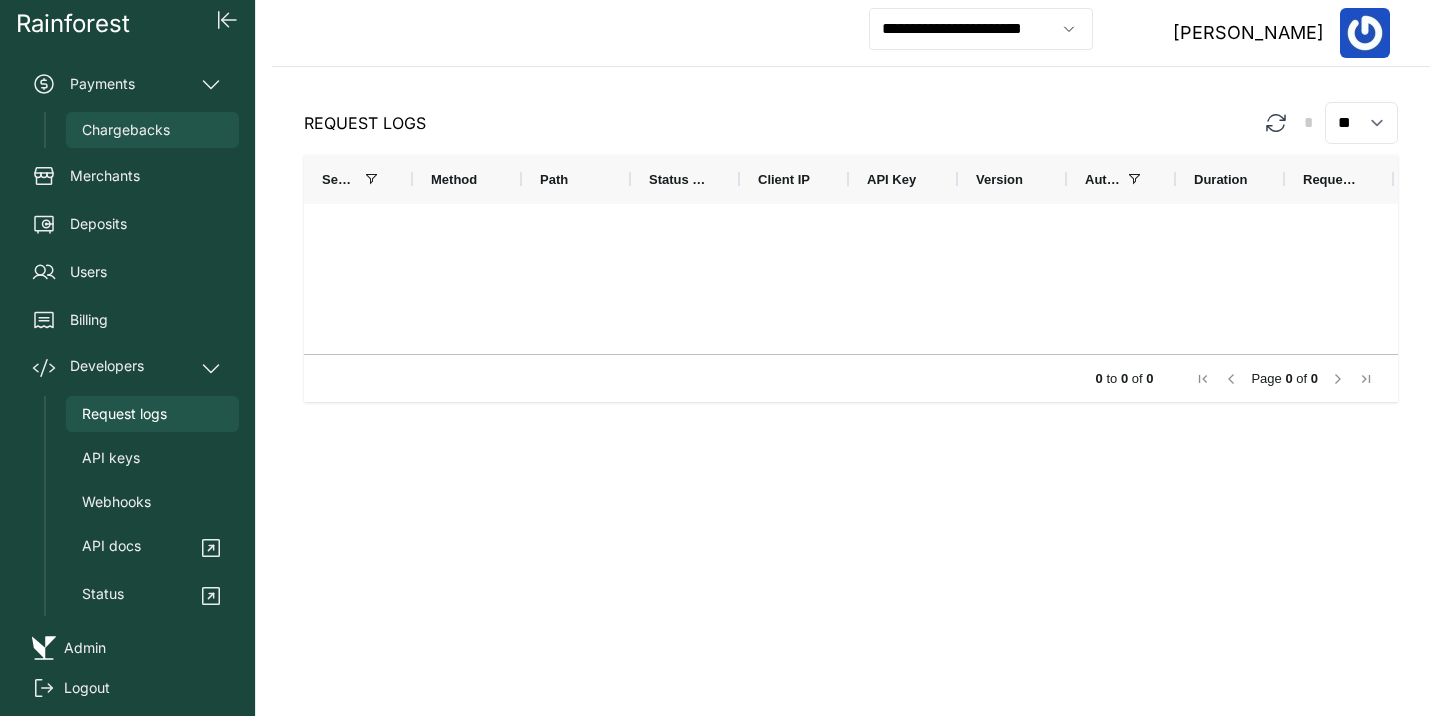 click on "Chargebacks" at bounding box center (126, 130) 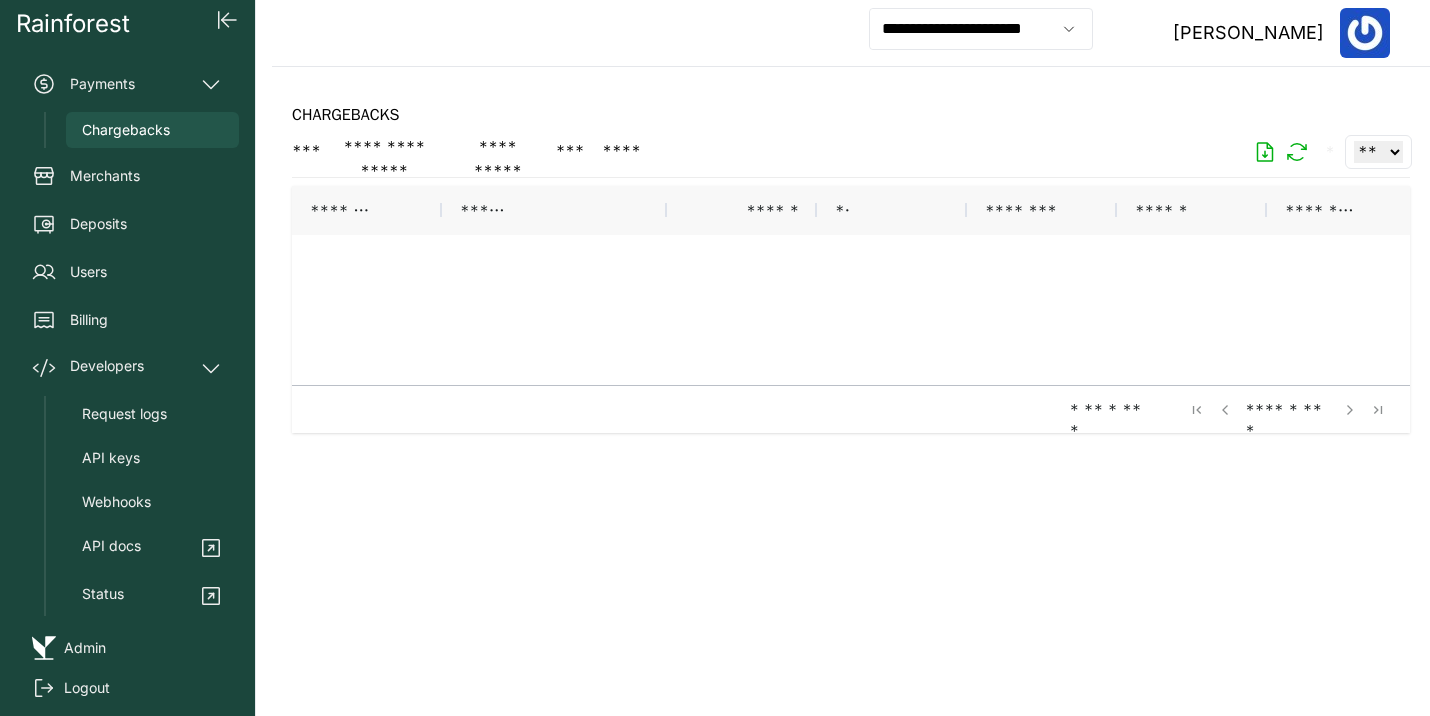 click on "Request logs API keys Webhooks API docs Status" at bounding box center (141, 506) 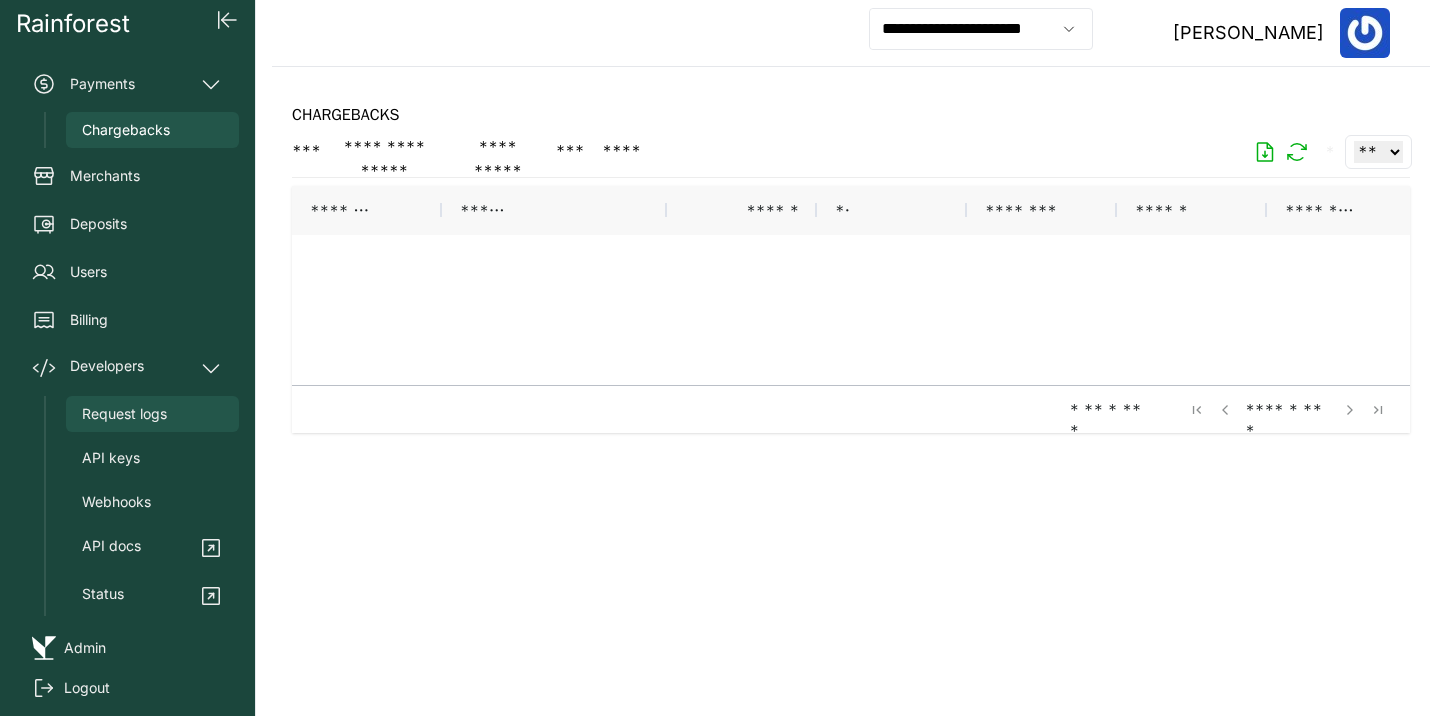 click on "Request logs" at bounding box center [124, 414] 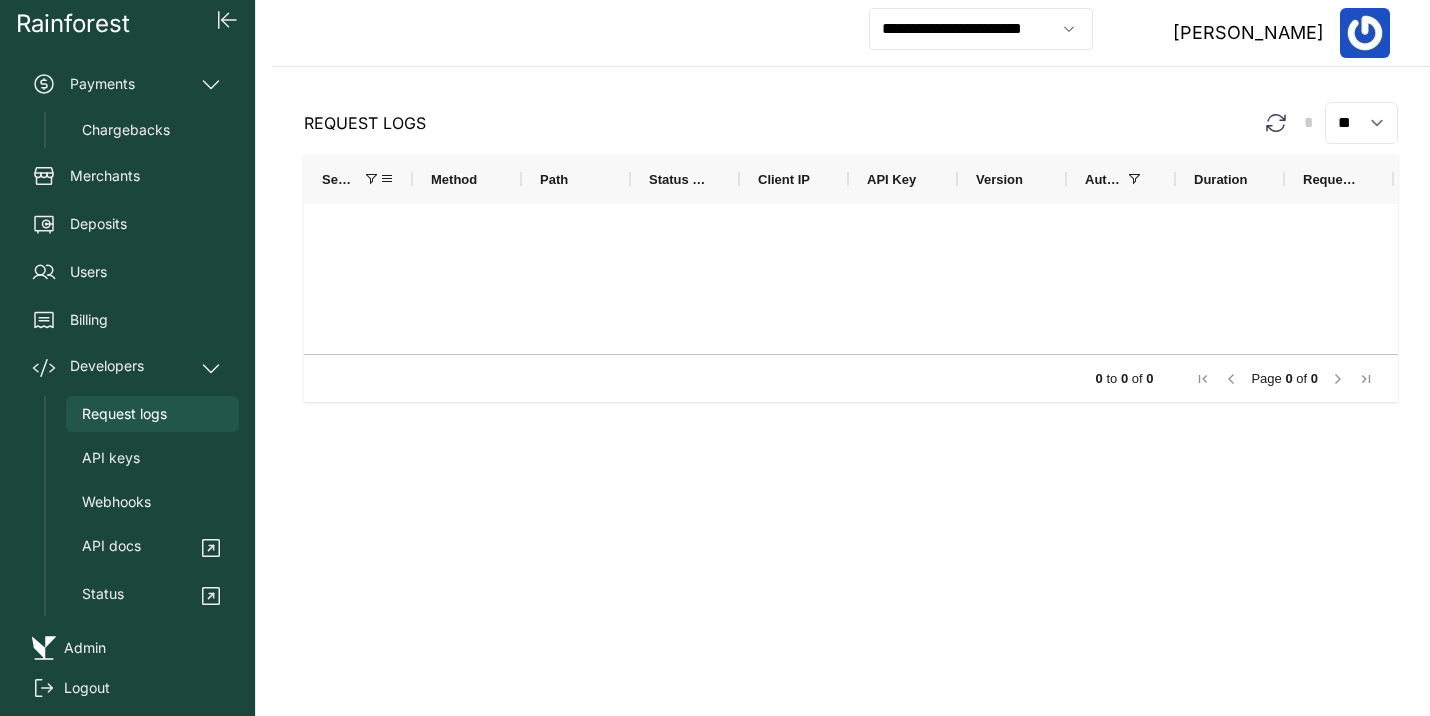 click at bounding box center [371, 179] 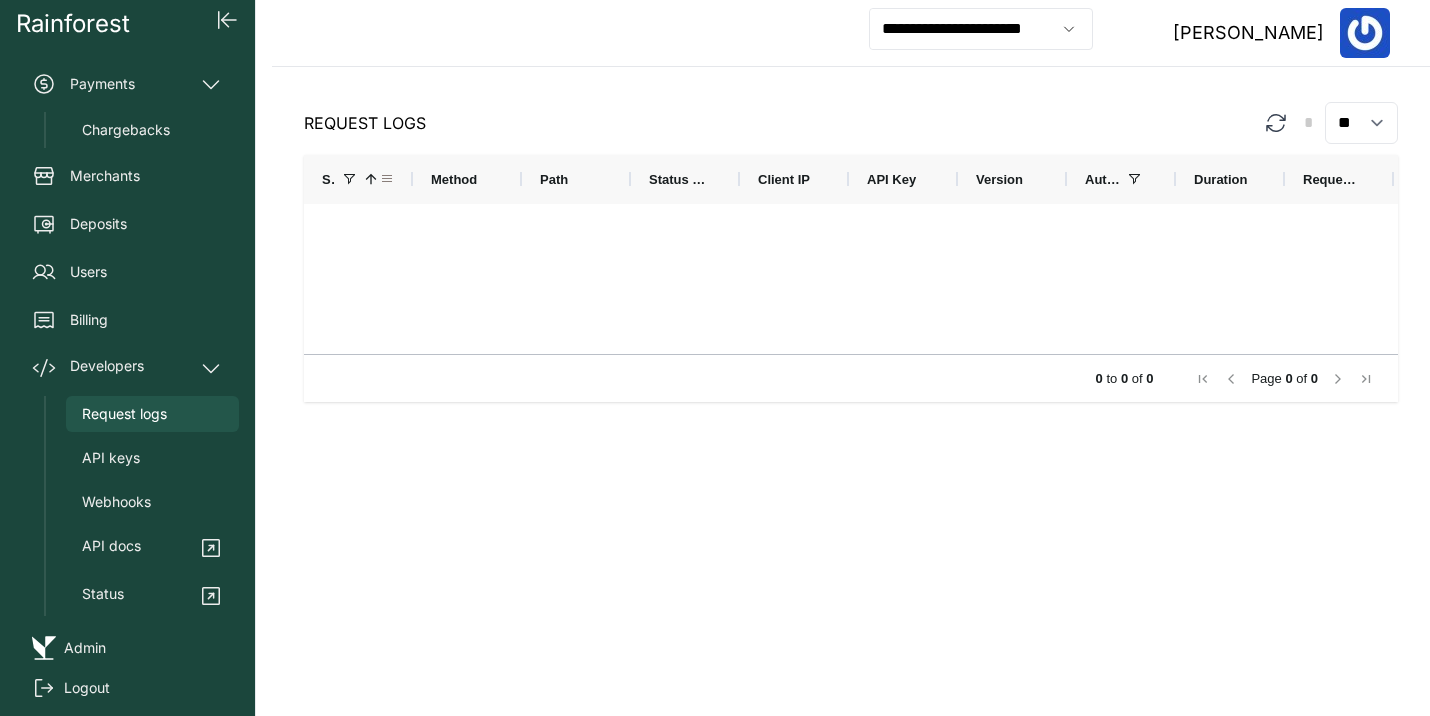 click at bounding box center (387, 179) 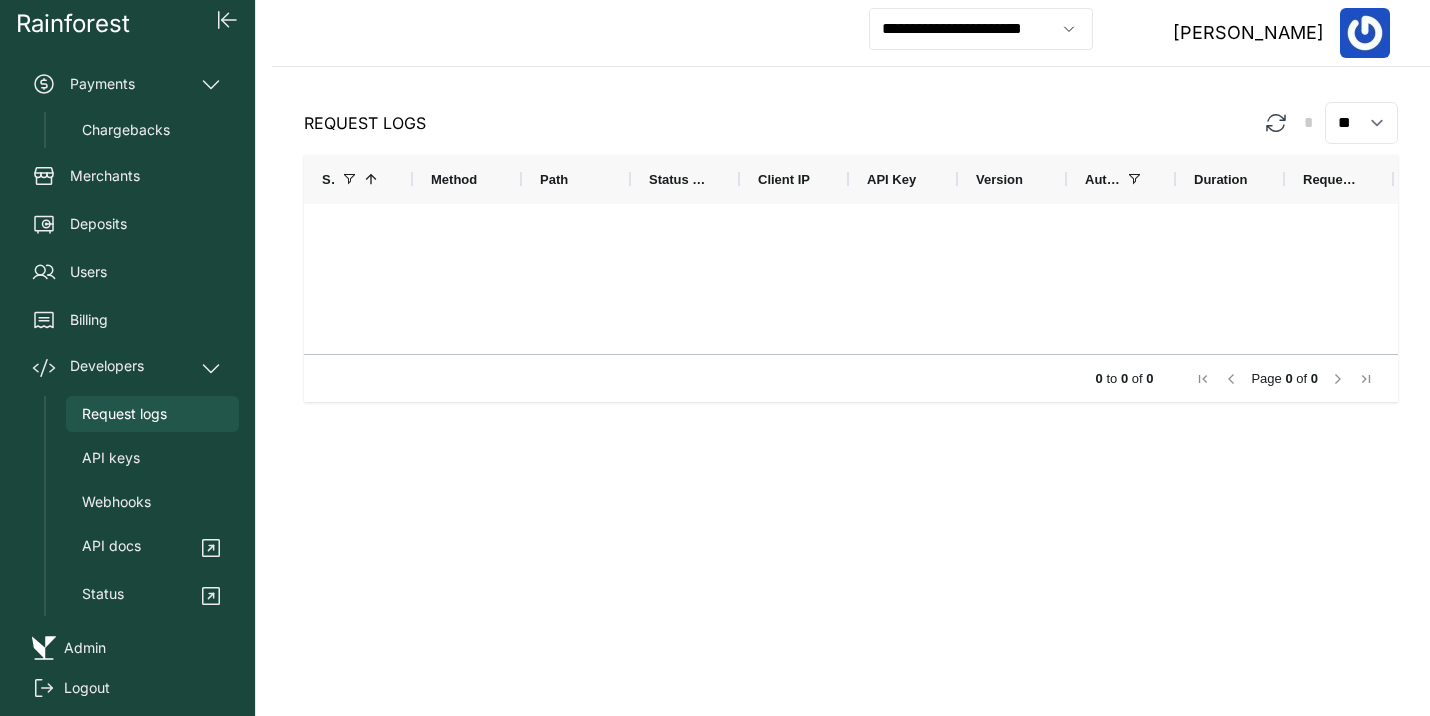 click on "Request Logs * ** ** ** ***
Drag here to set row groups Drag here to set column labels
Sent At
1
Method
Path" at bounding box center (851, 391) 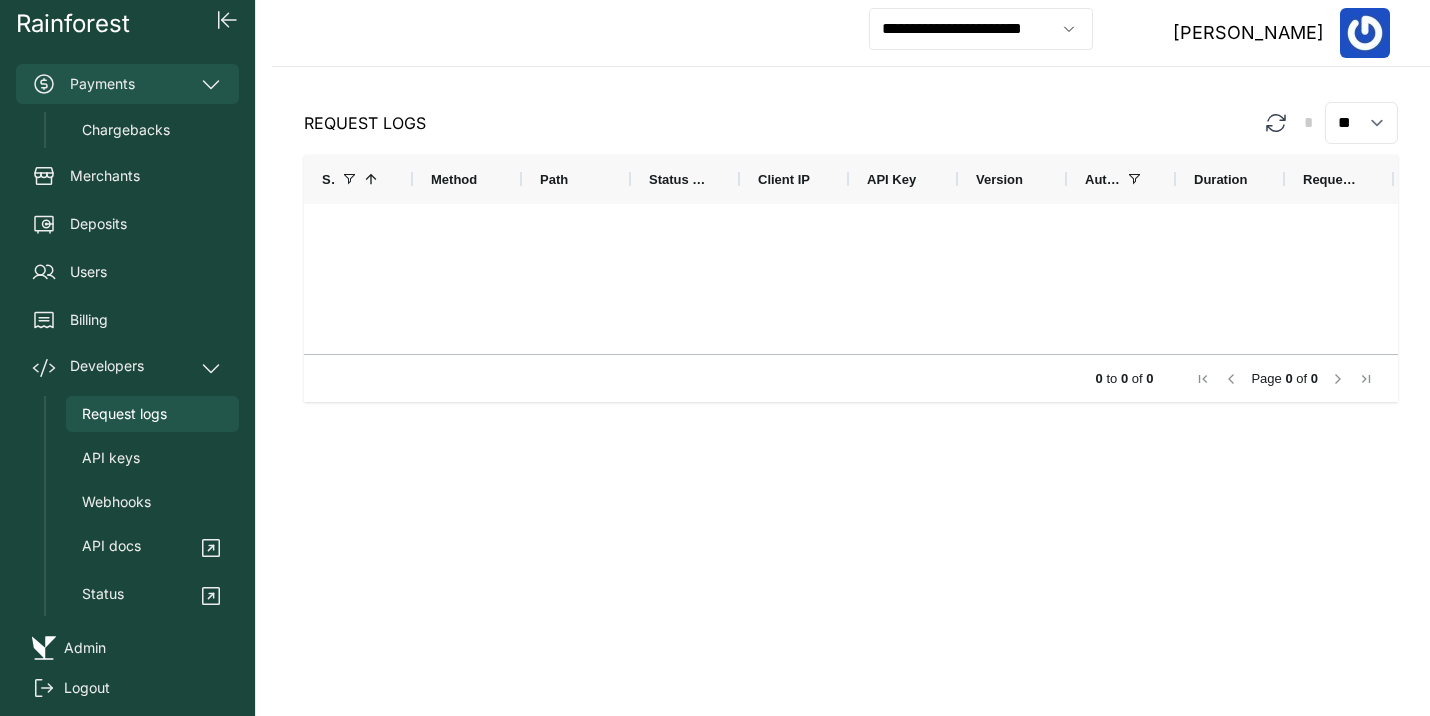 click on "Payments" at bounding box center (127, 84) 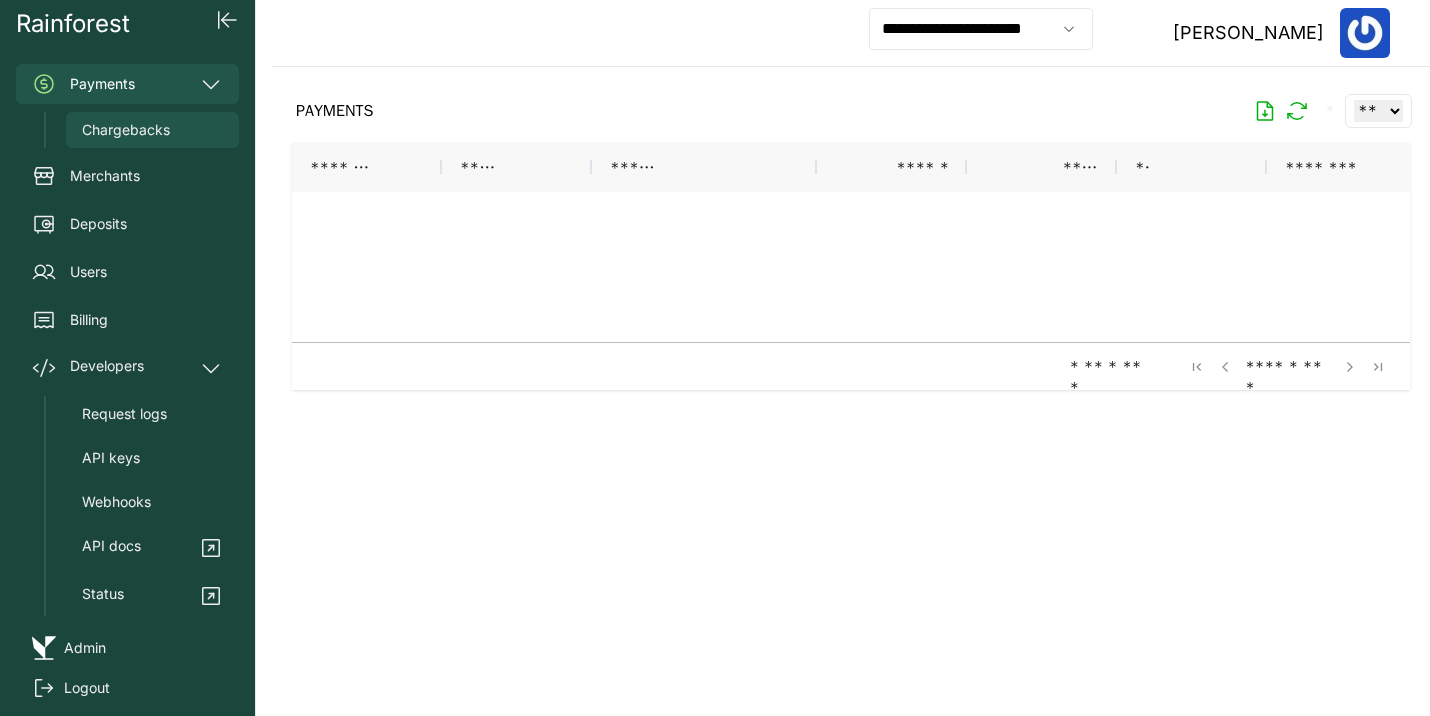 click on "Chargebacks" at bounding box center [152, 130] 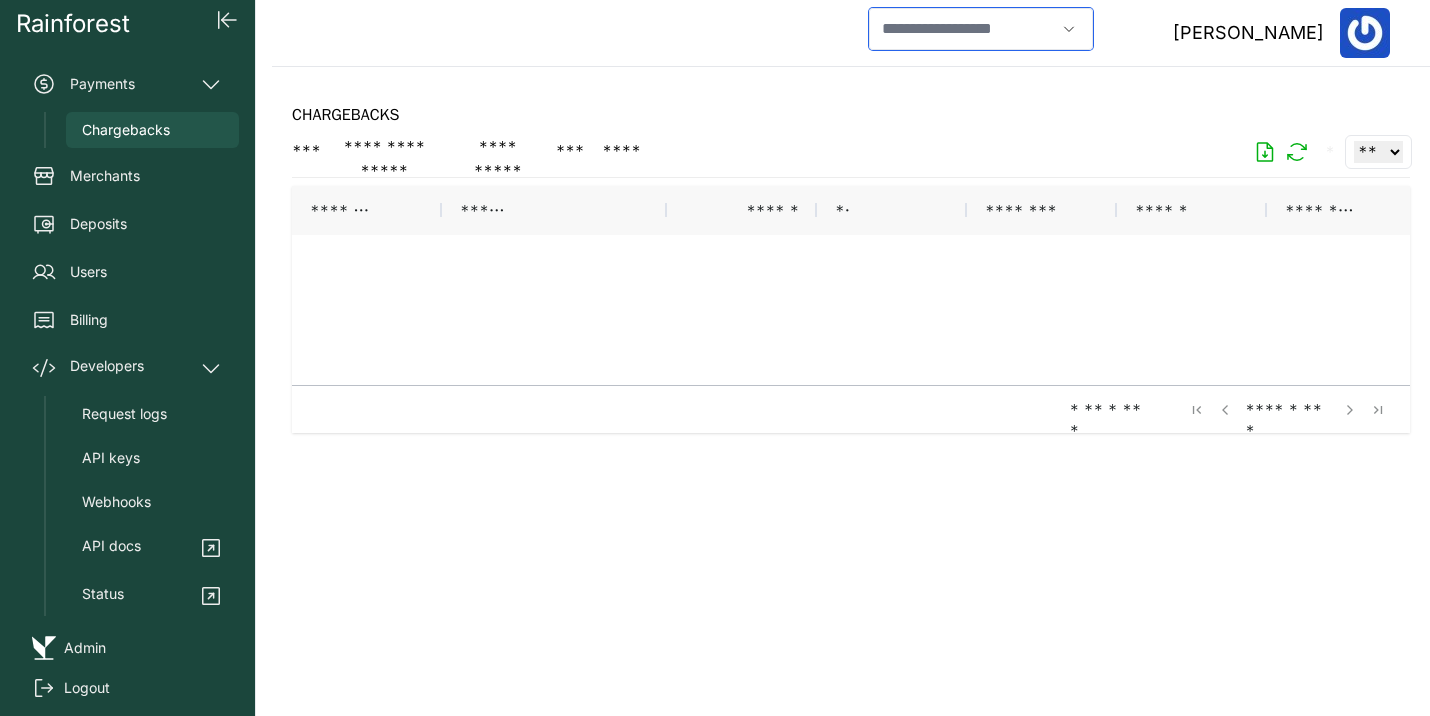 click at bounding box center (962, 29) 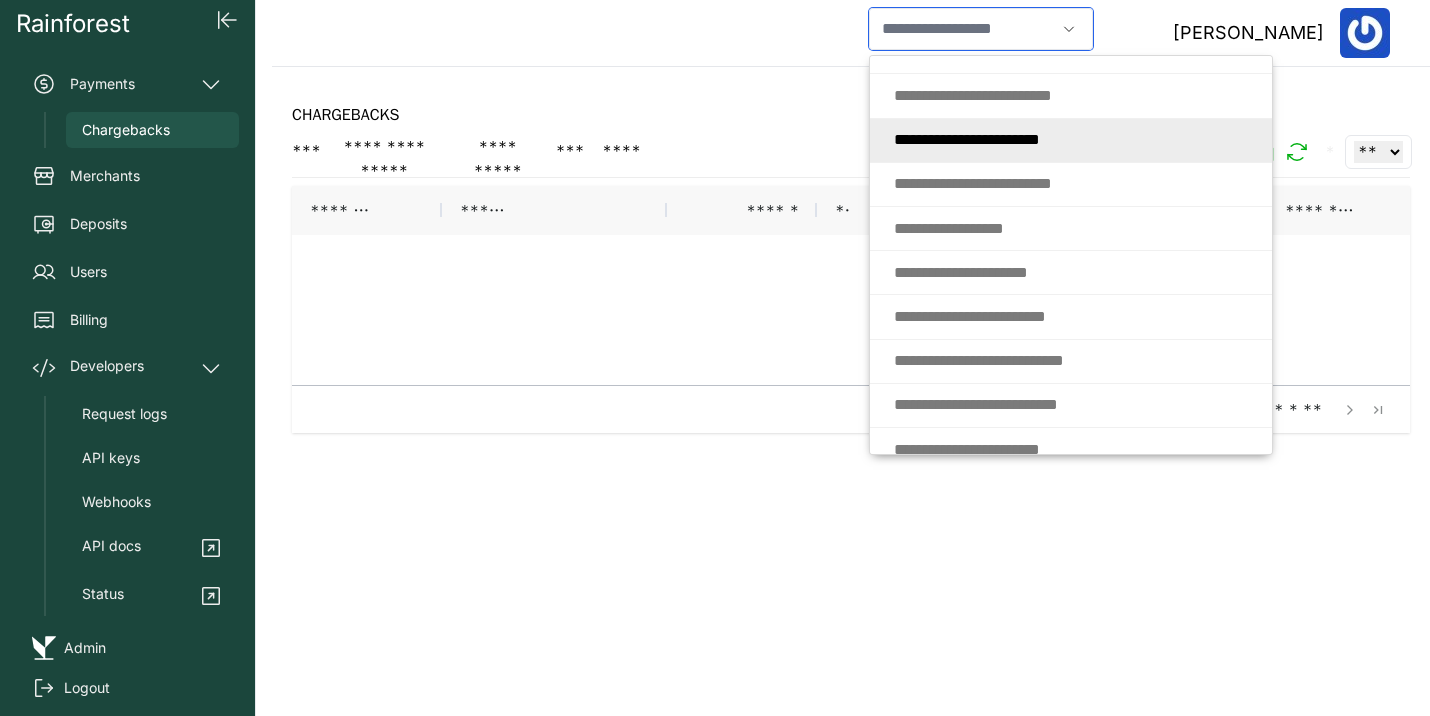 scroll, scrollTop: 1900, scrollLeft: 0, axis: vertical 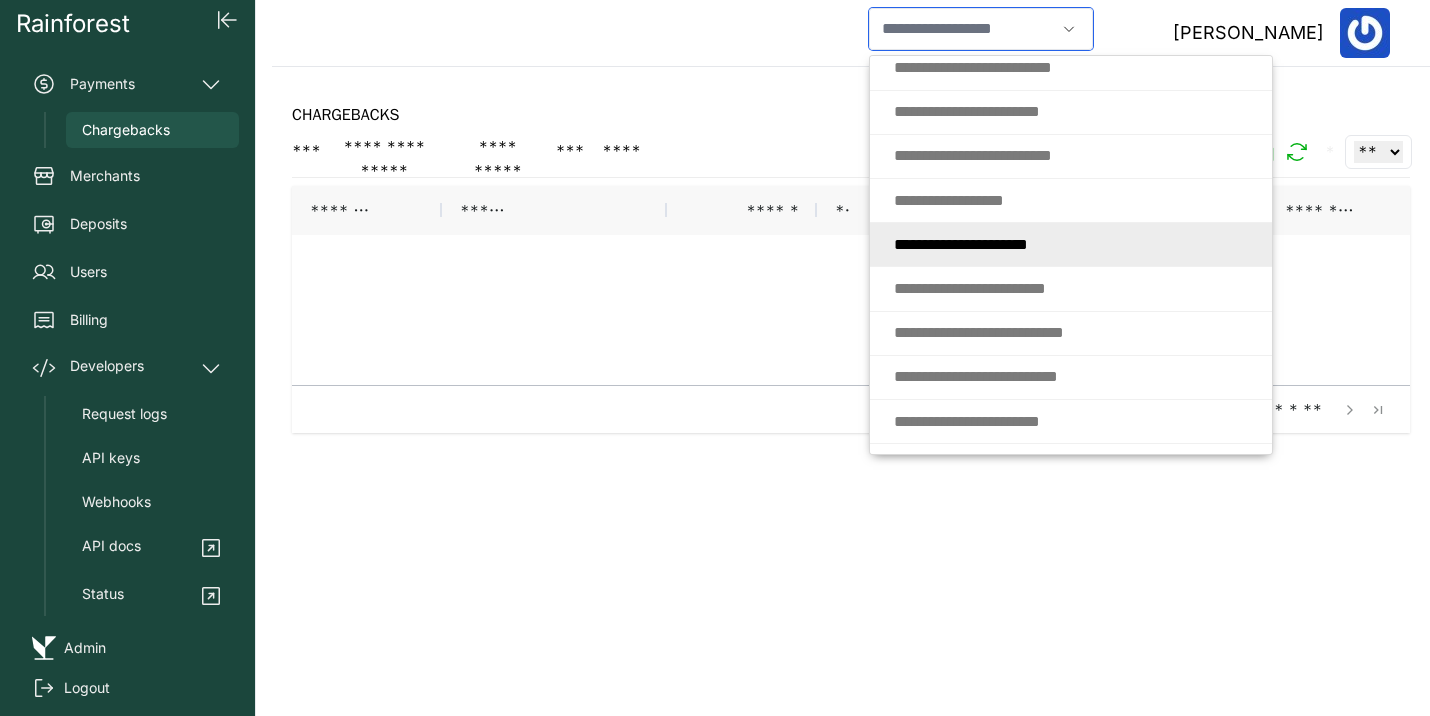 click on "* * * * * * * *   *   * * * * *   * * * * *" at bounding box center (961, 244) 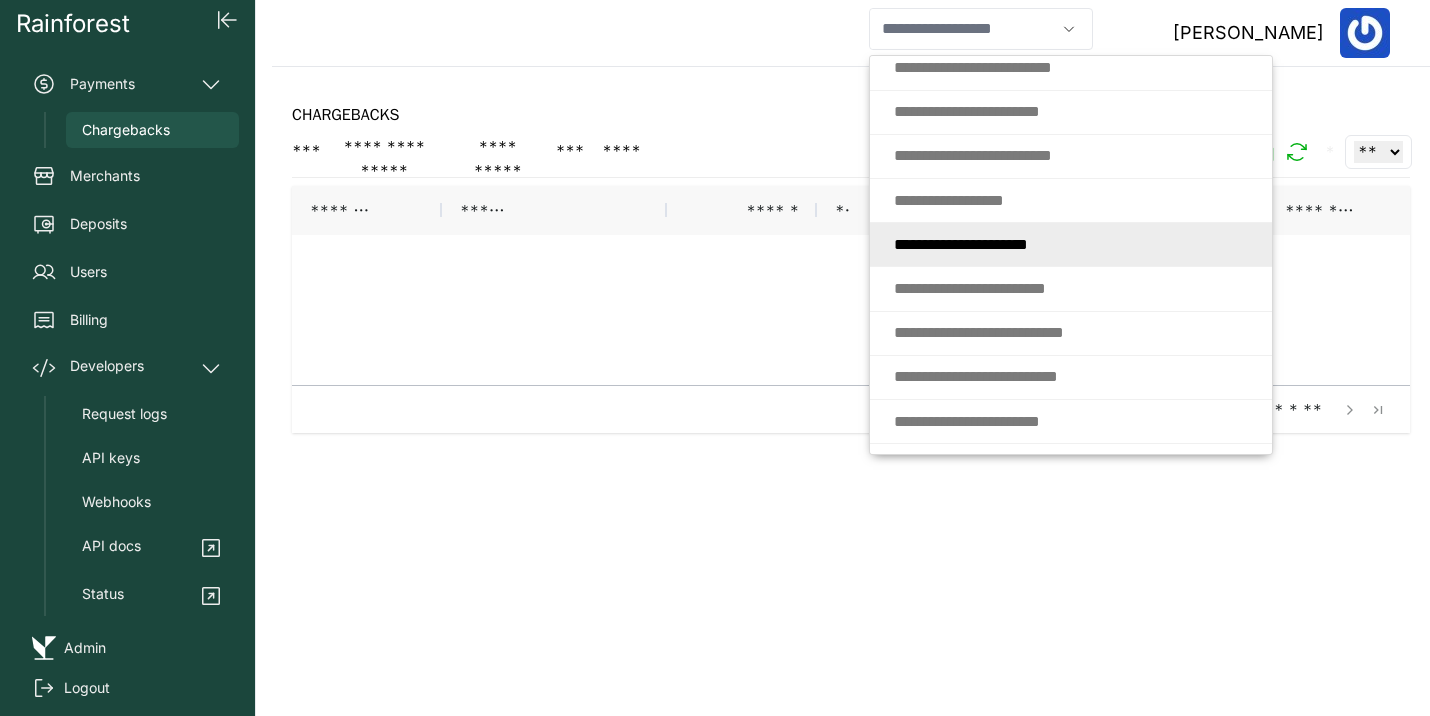 type on "**********" 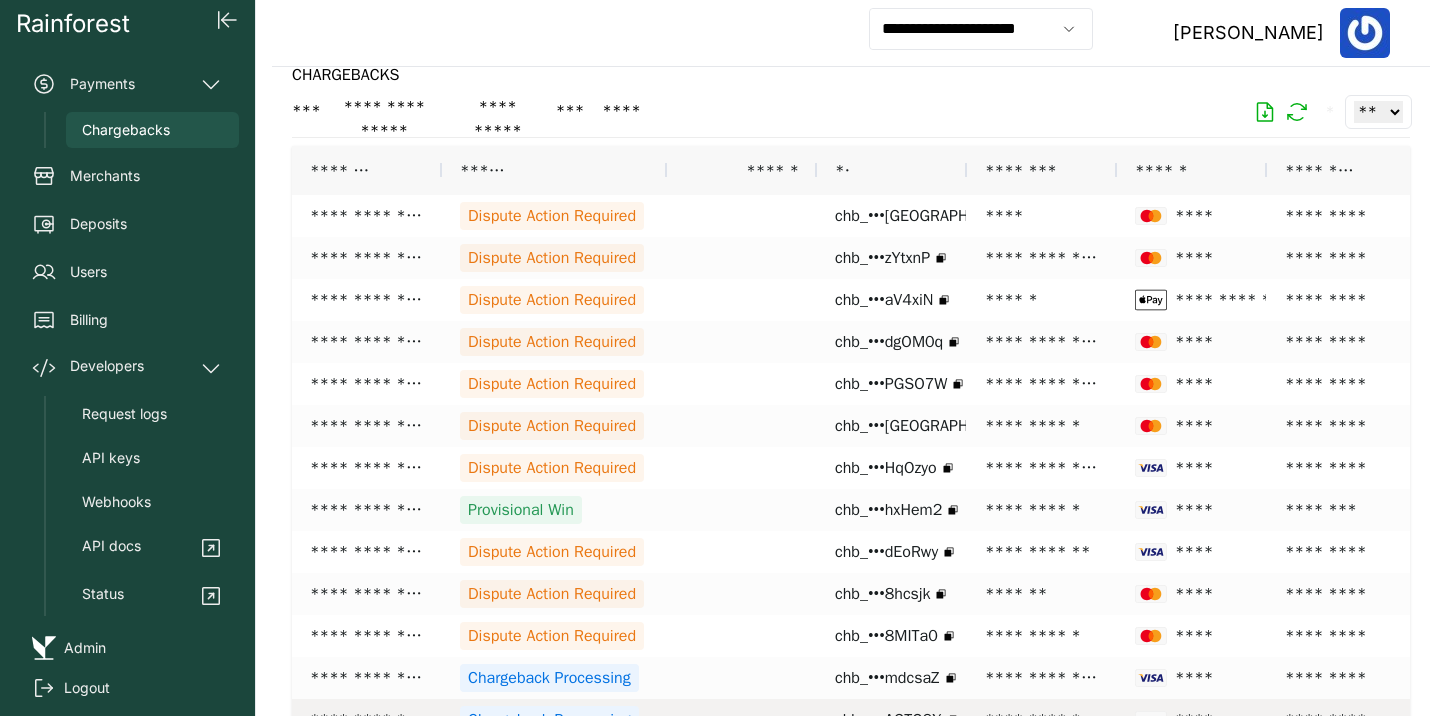 scroll, scrollTop: 0, scrollLeft: 0, axis: both 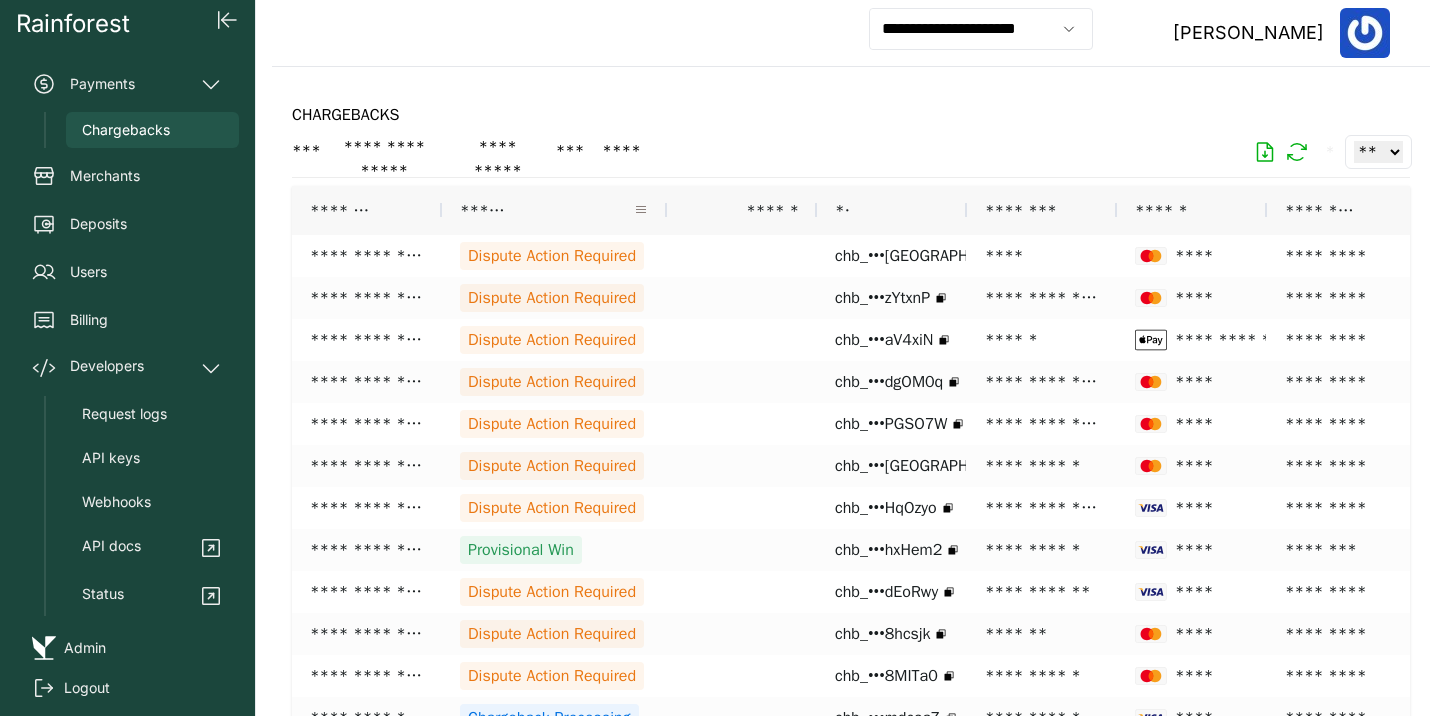 click at bounding box center (641, 210) 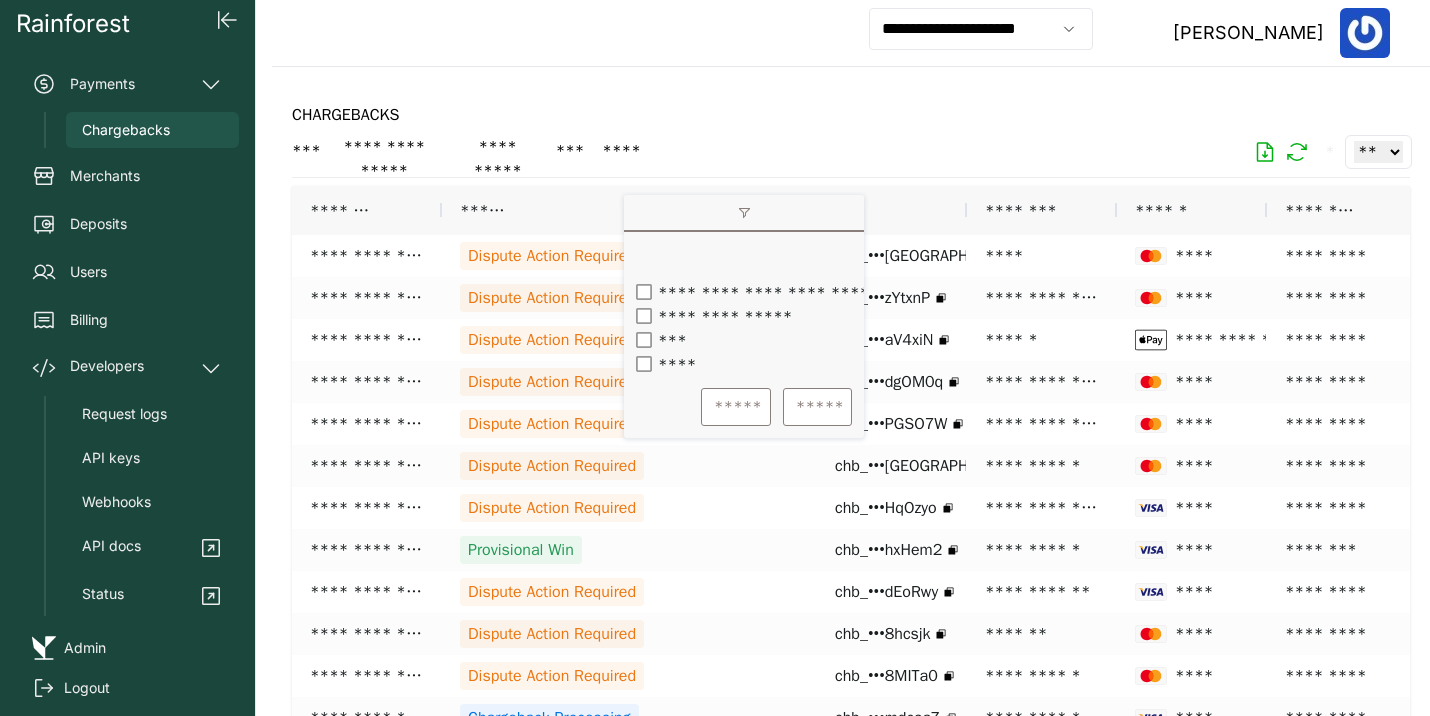 scroll, scrollTop: 126, scrollLeft: 0, axis: vertical 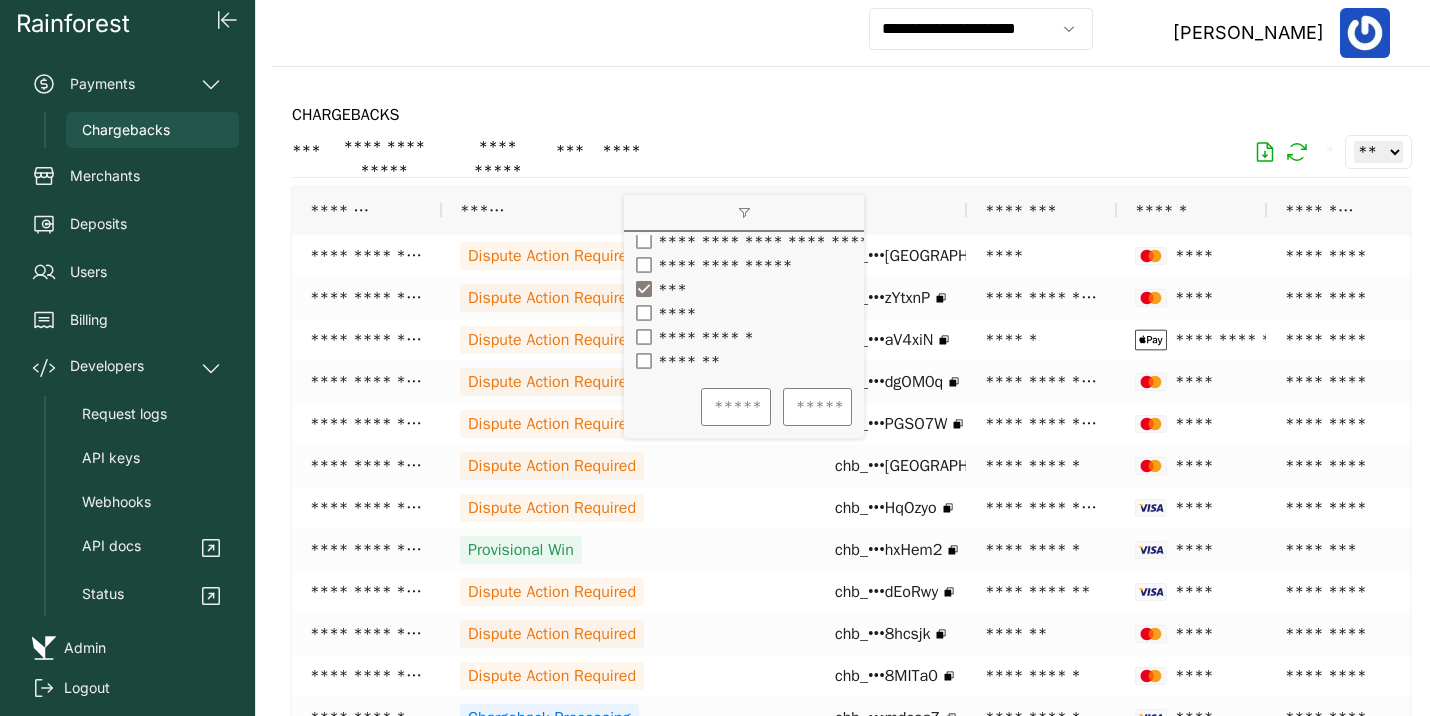 click on "***** *****" at bounding box center [744, 407] 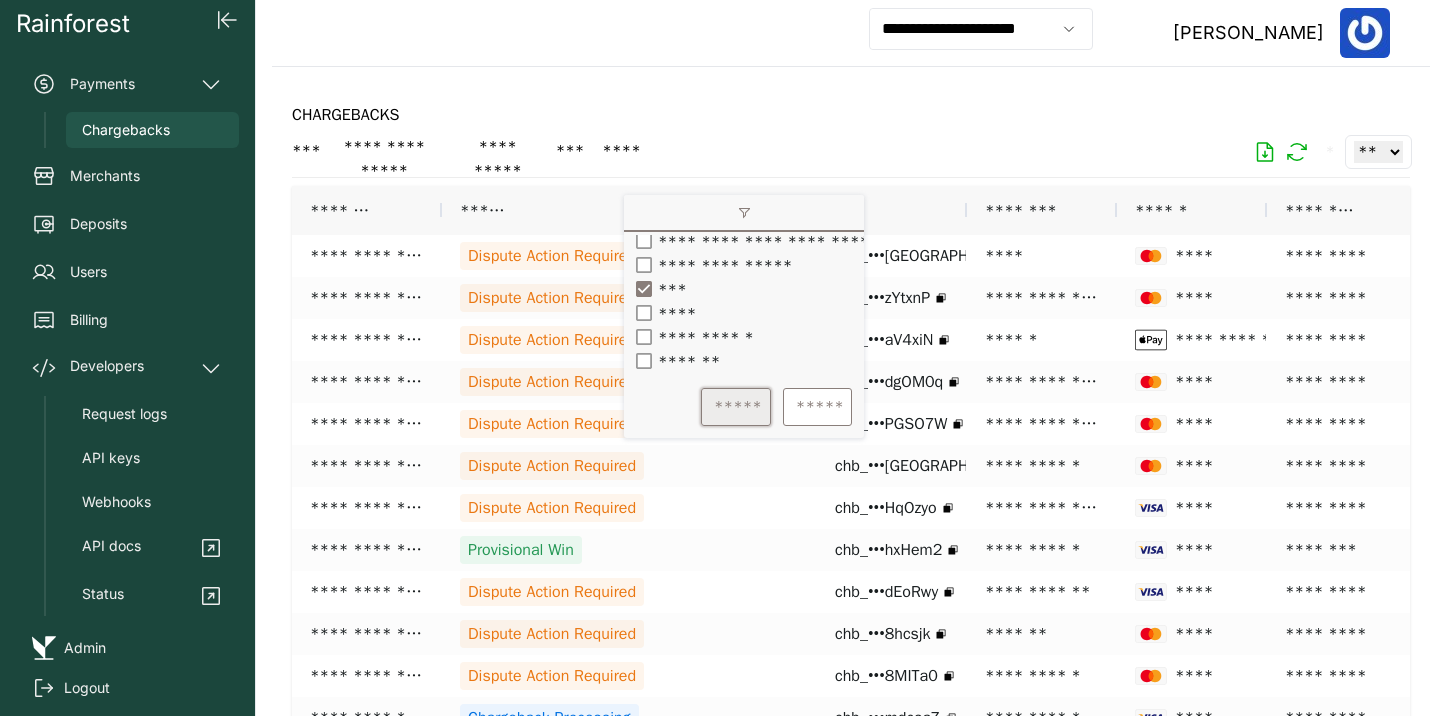 click on "*****" at bounding box center [736, 407] 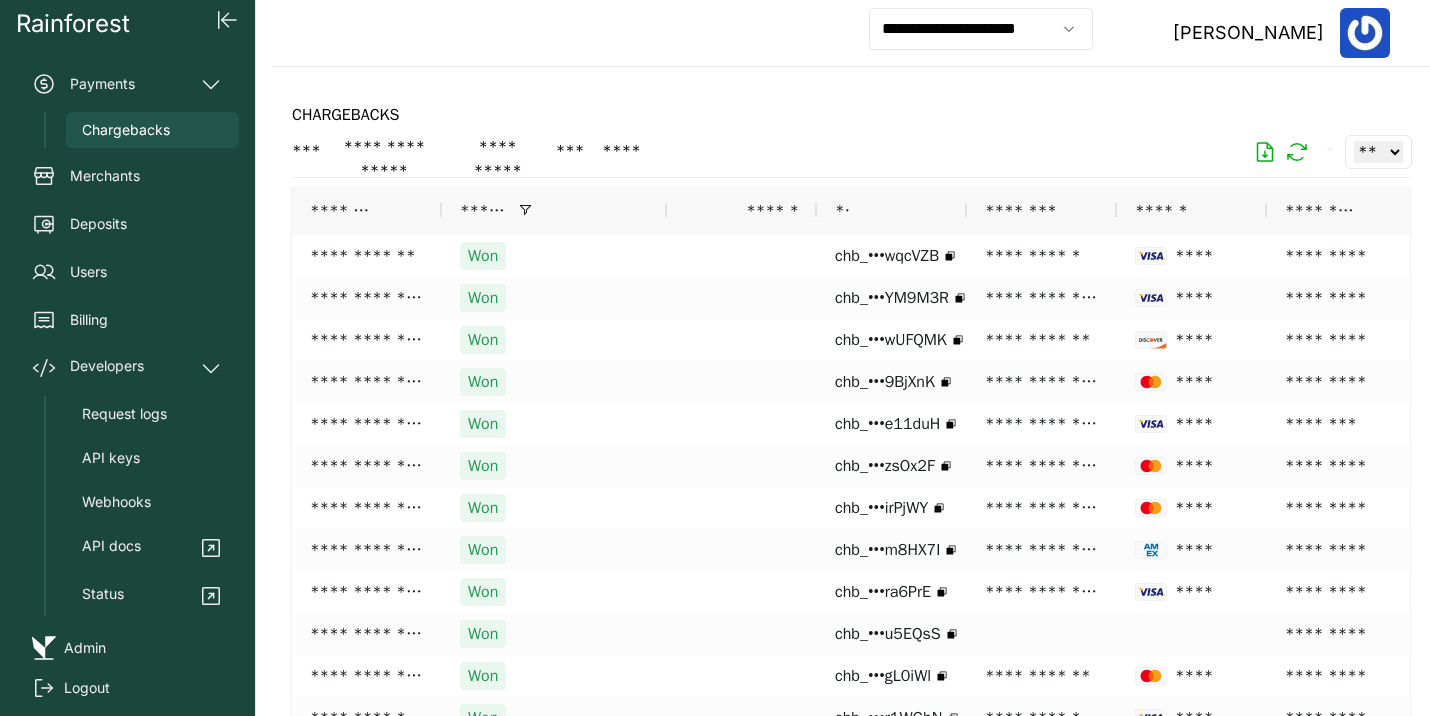 click on "**********" 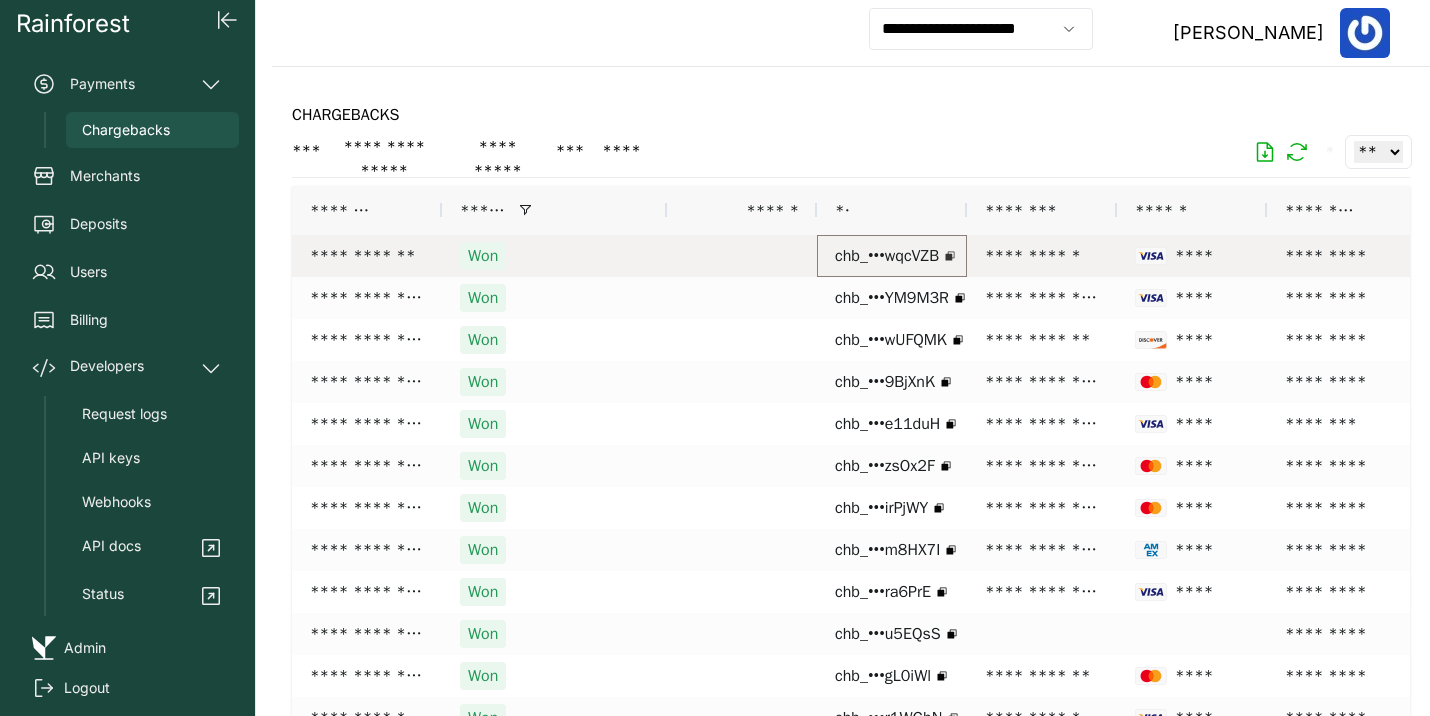 click 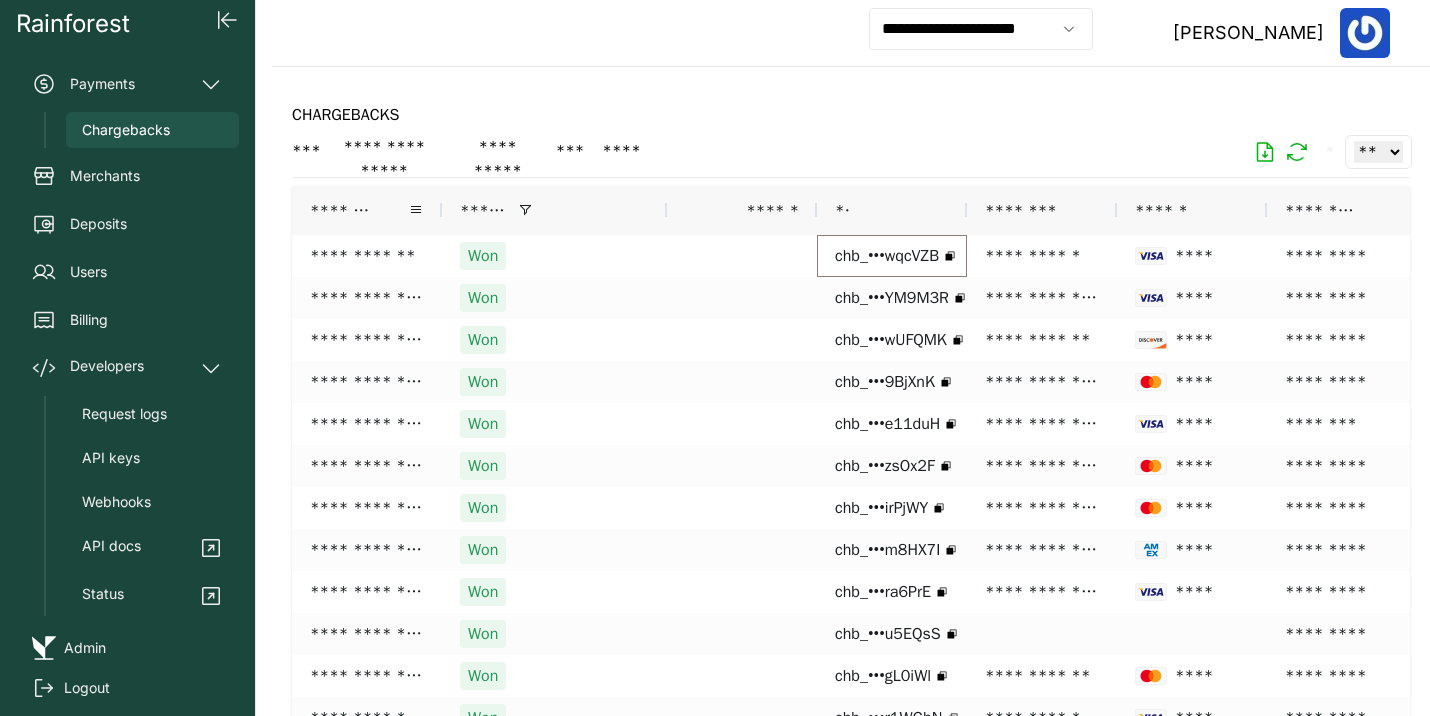click on "*******" at bounding box center (341, 210) 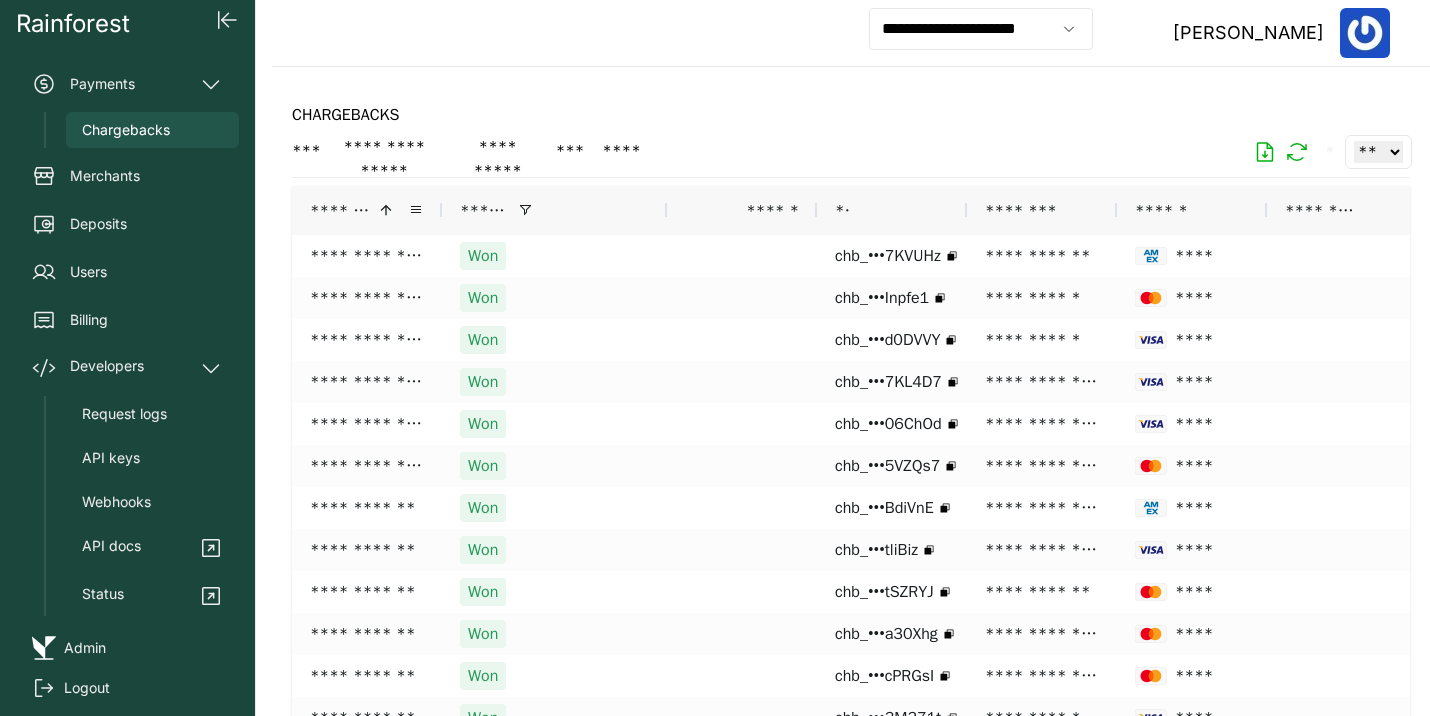 click on "*******" at bounding box center (341, 210) 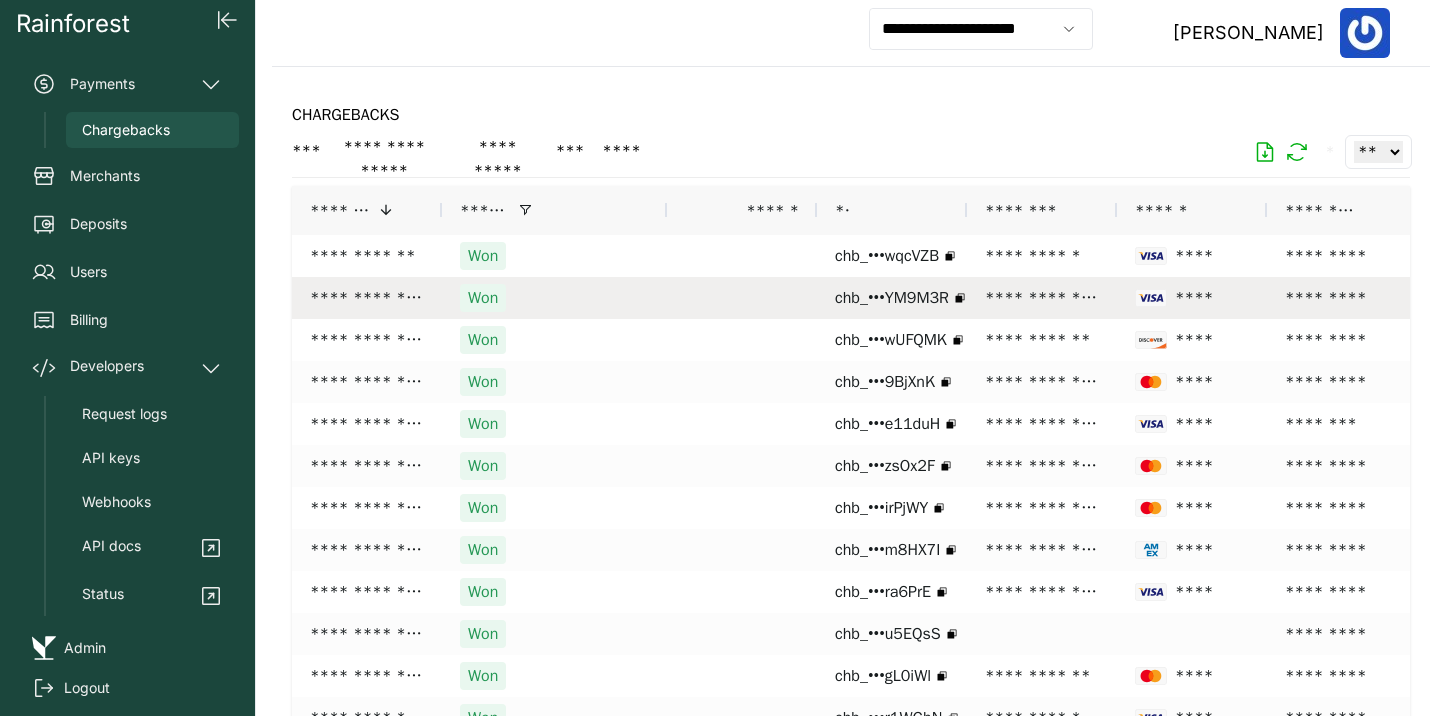 scroll, scrollTop: 4, scrollLeft: 0, axis: vertical 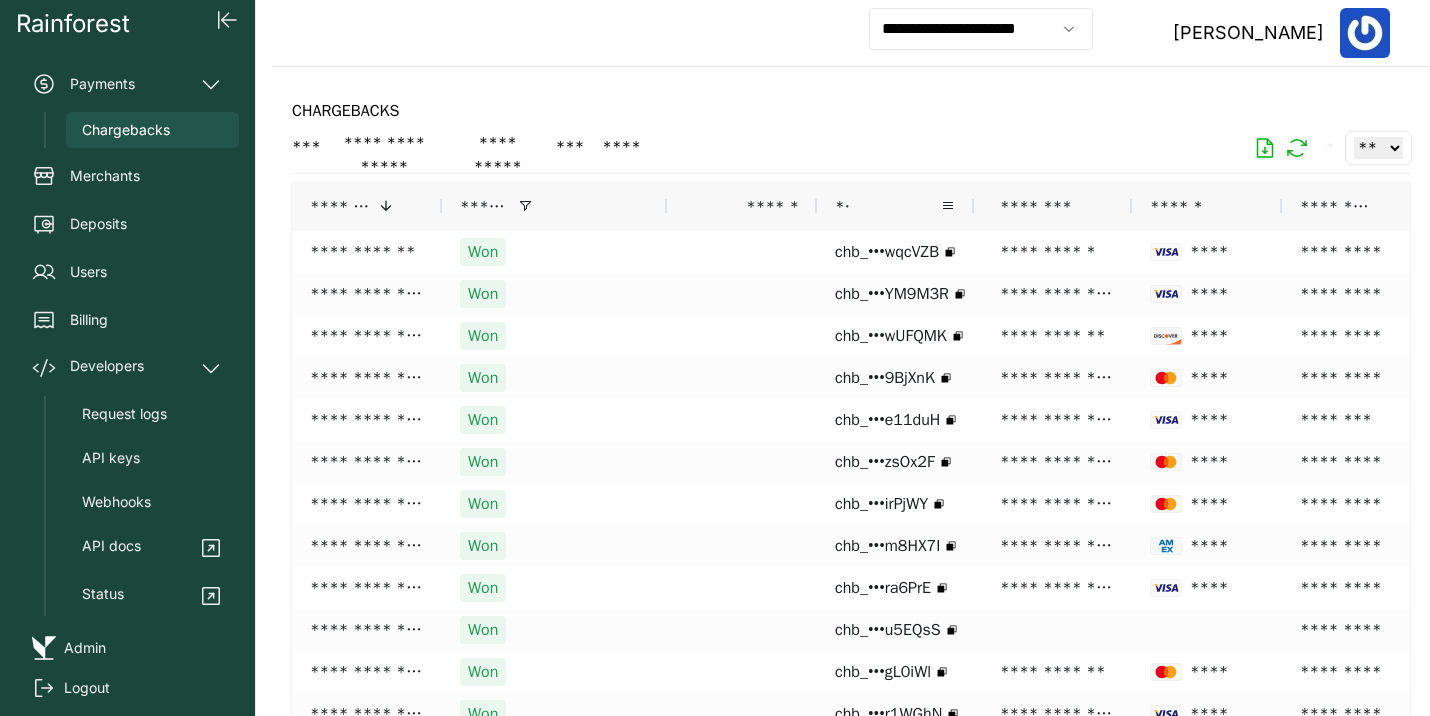 drag, startPoint x: 965, startPoint y: 203, endPoint x: 1034, endPoint y: 207, distance: 69.115845 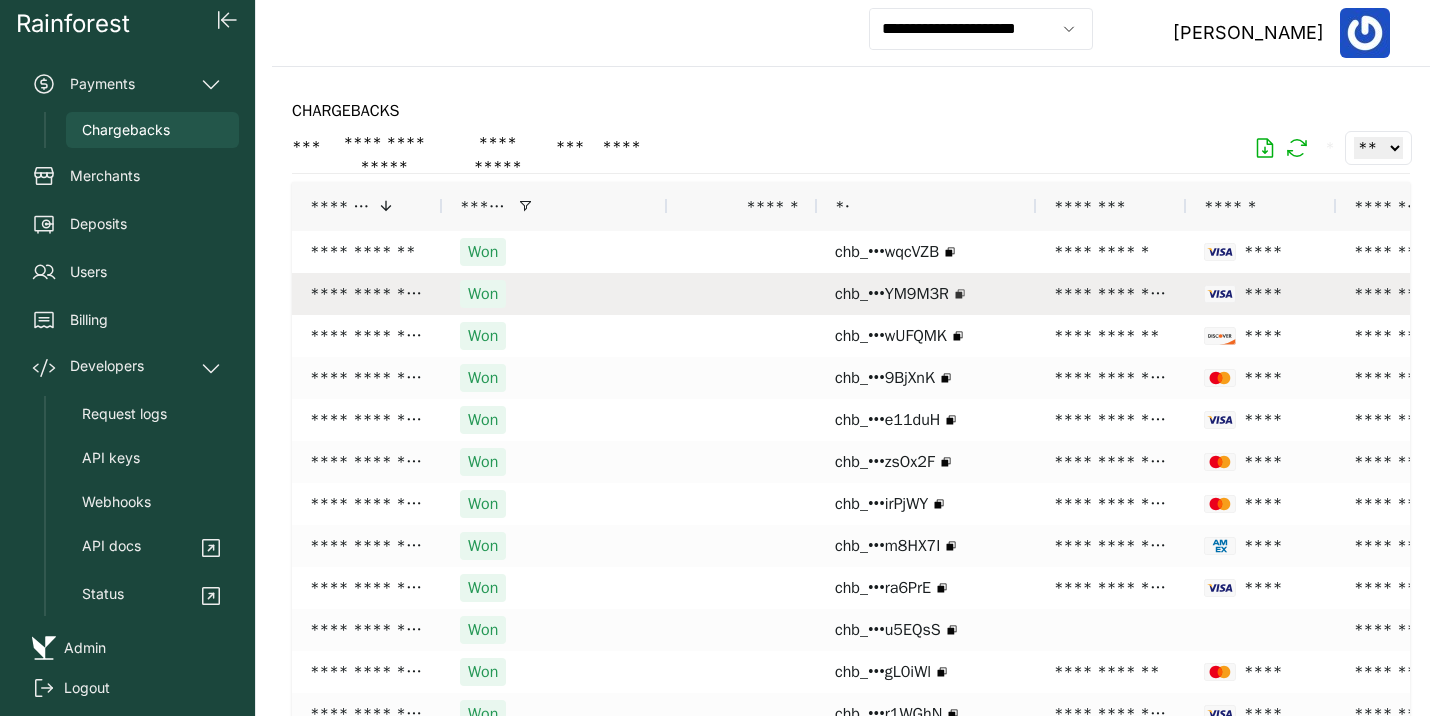 click 